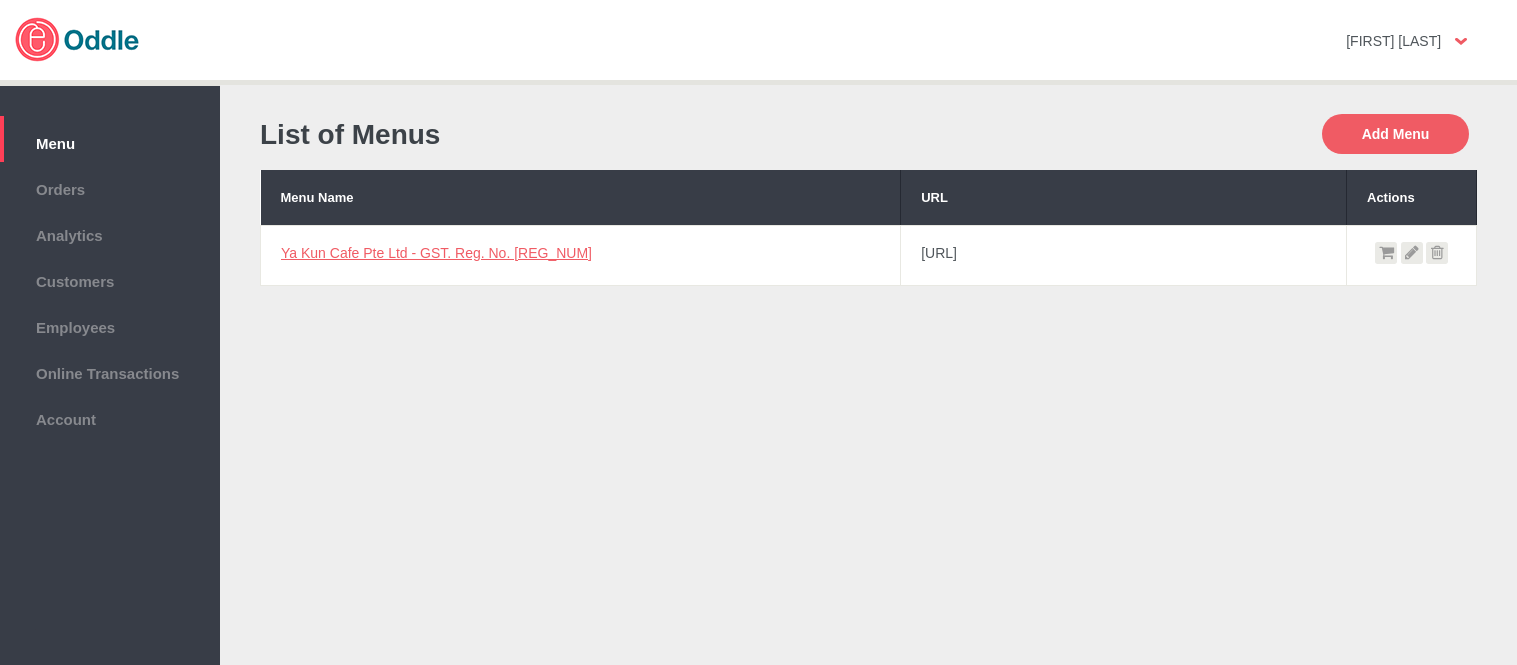 scroll, scrollTop: 0, scrollLeft: 0, axis: both 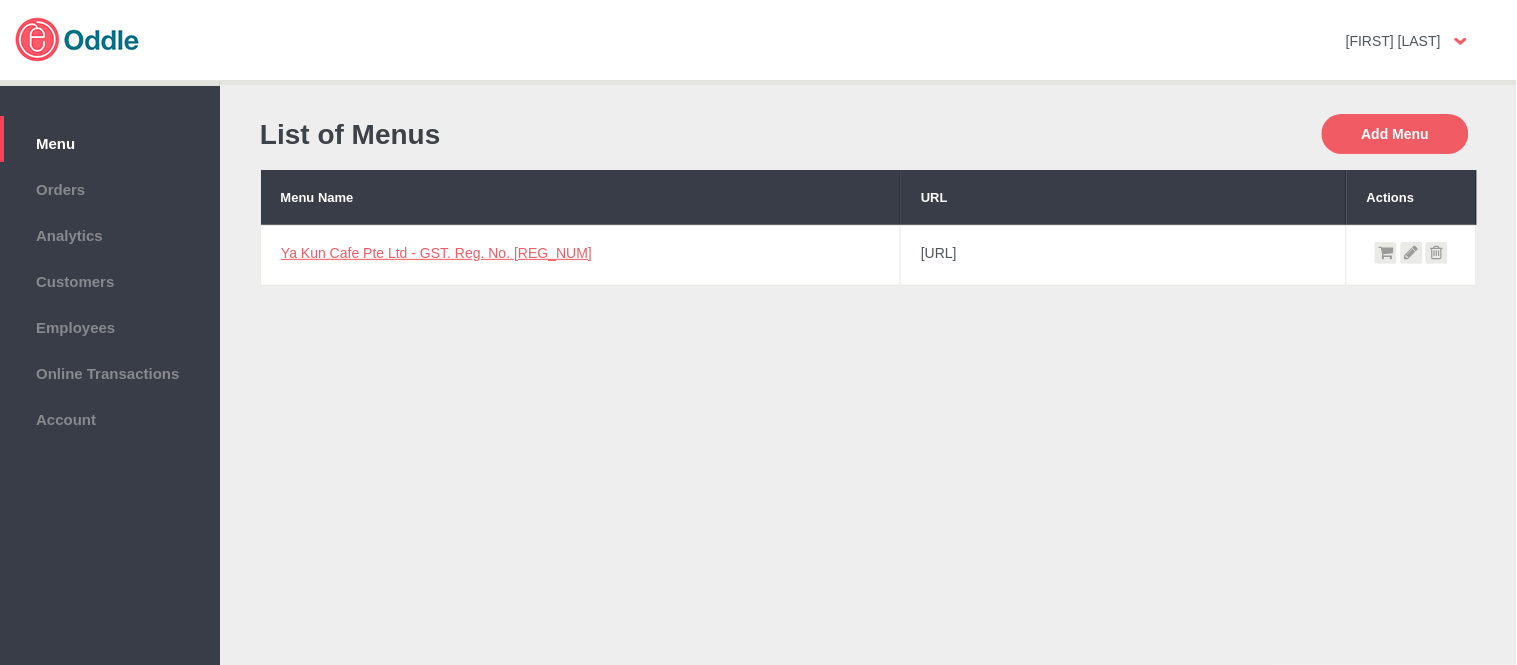 click on "Ya Kun Cafe Pte Ltd - GST. Reg. No. 200208213K" at bounding box center (436, 253) 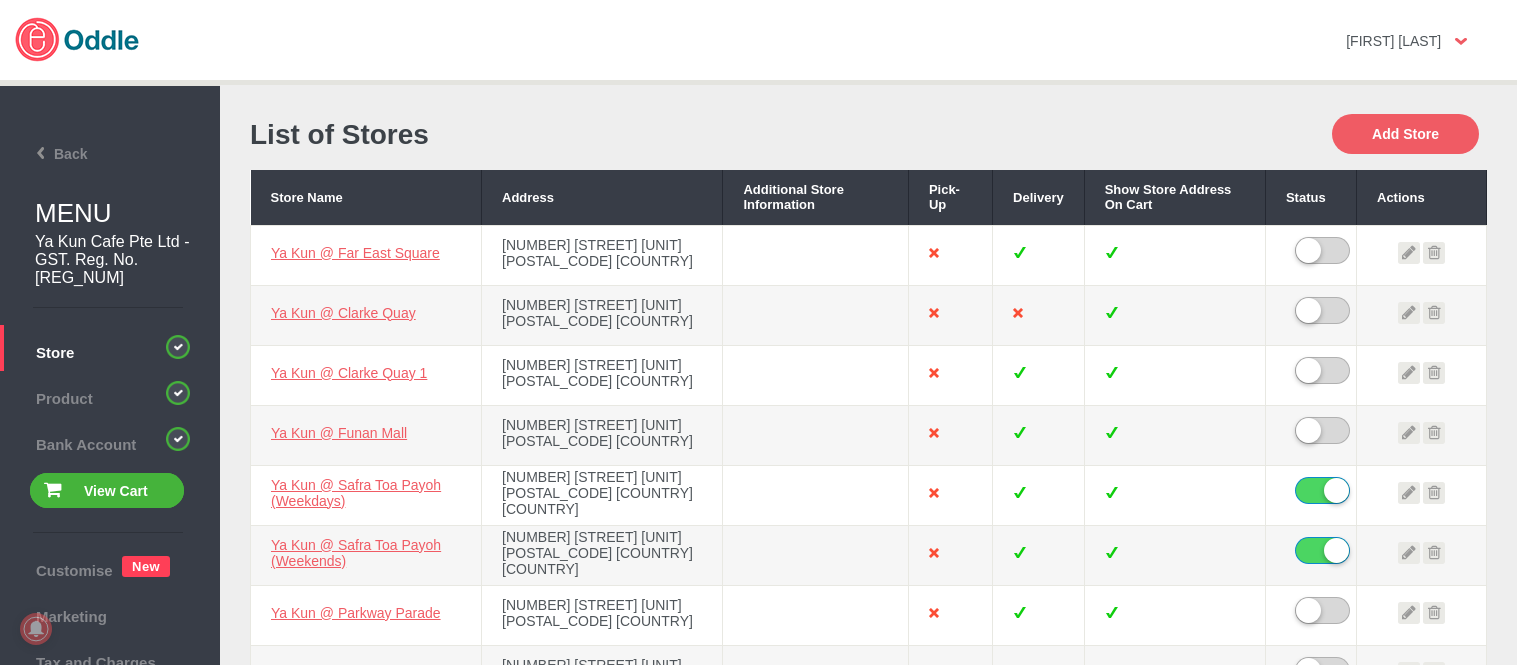 scroll, scrollTop: 0, scrollLeft: 0, axis: both 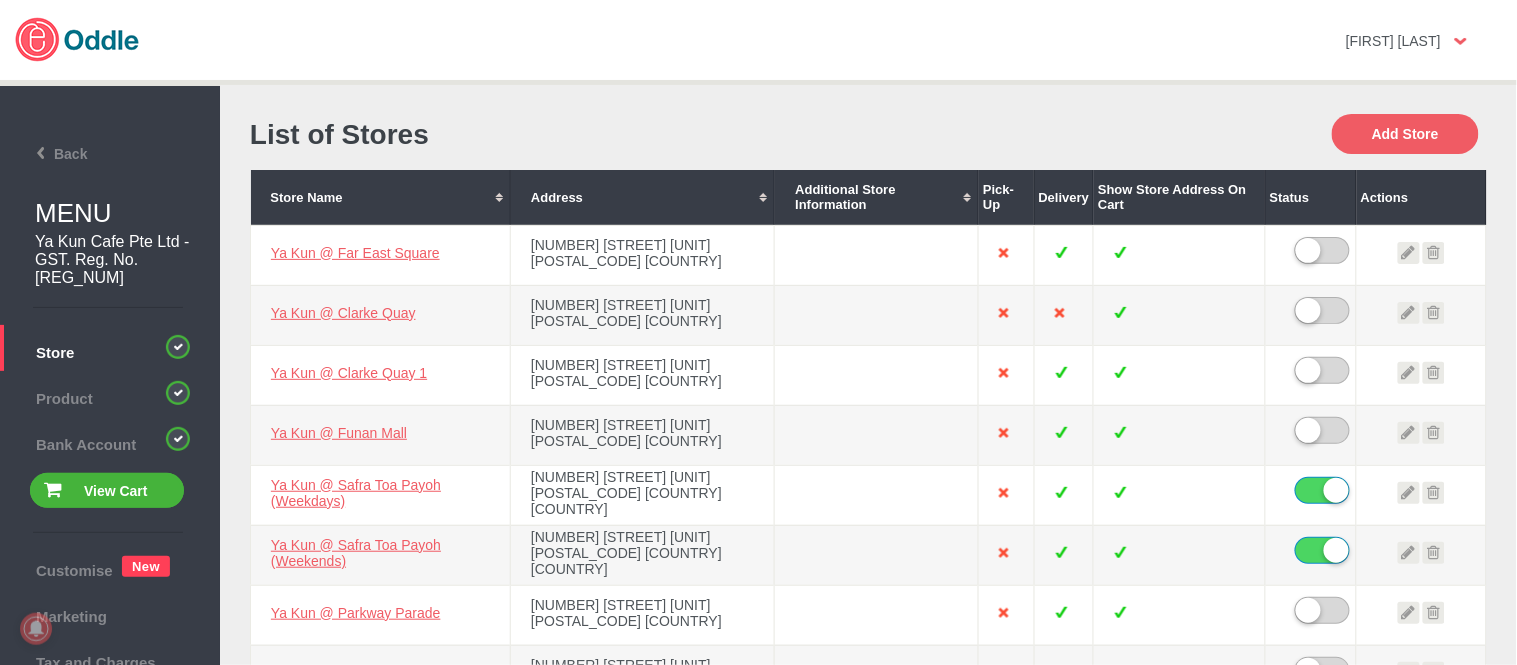 click on "Add Store" at bounding box center [1178, 134] 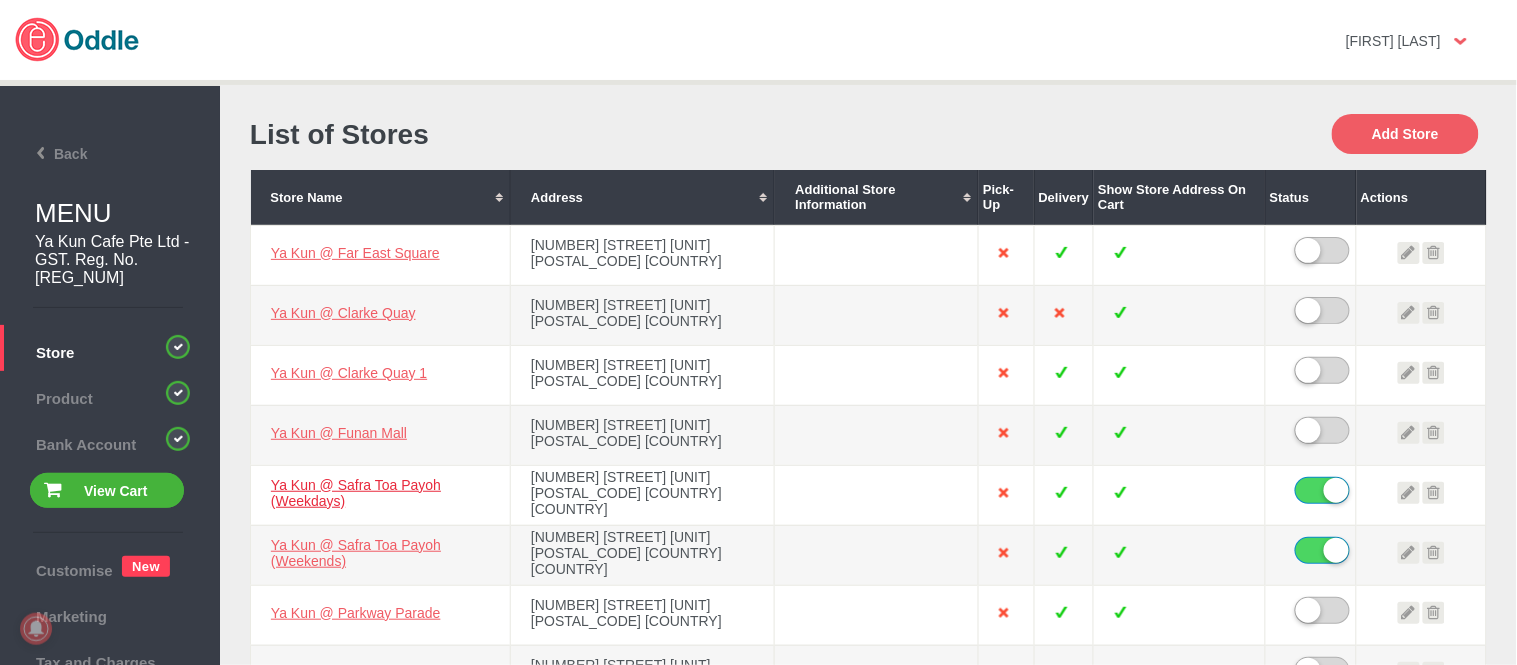 click on "Ya Kun @ Safra Toa Payoh (Weekdays)" at bounding box center (355, 253) 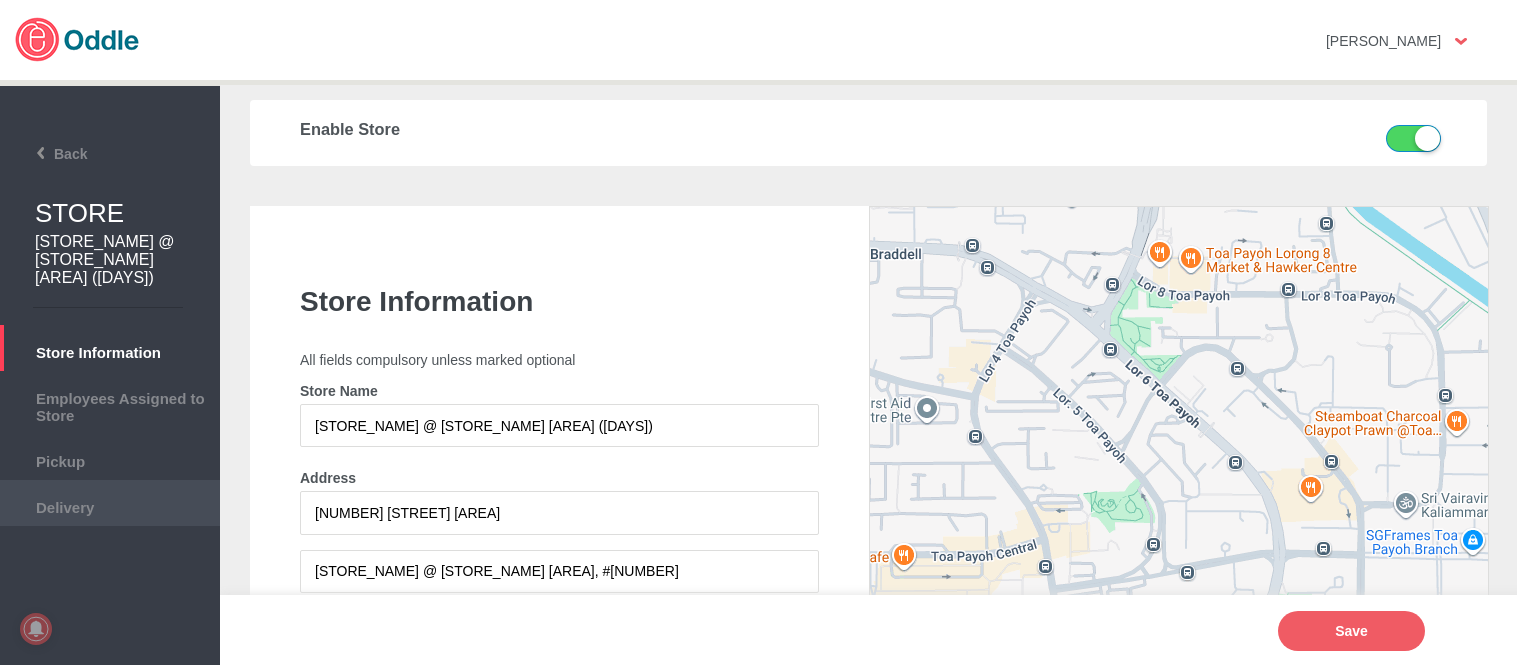 scroll, scrollTop: 0, scrollLeft: 0, axis: both 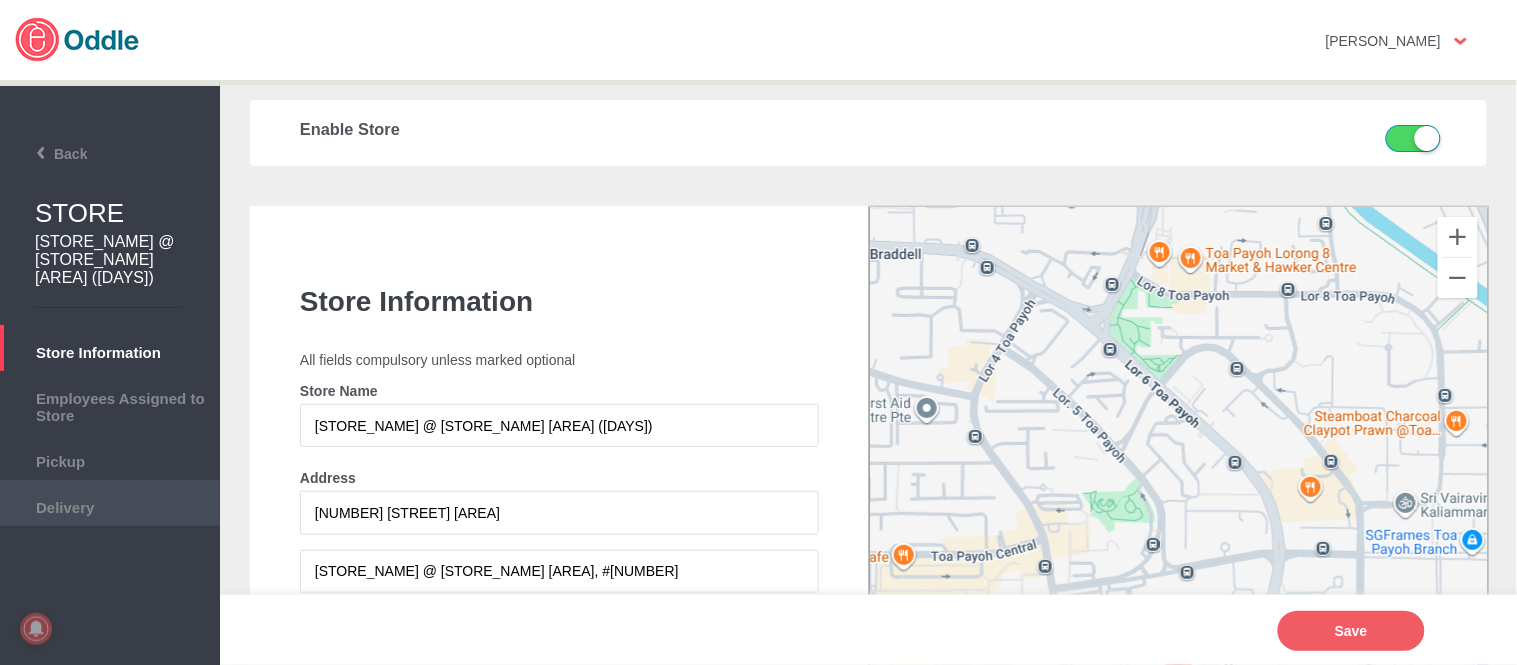 click on "Delivery" at bounding box center [110, 505] 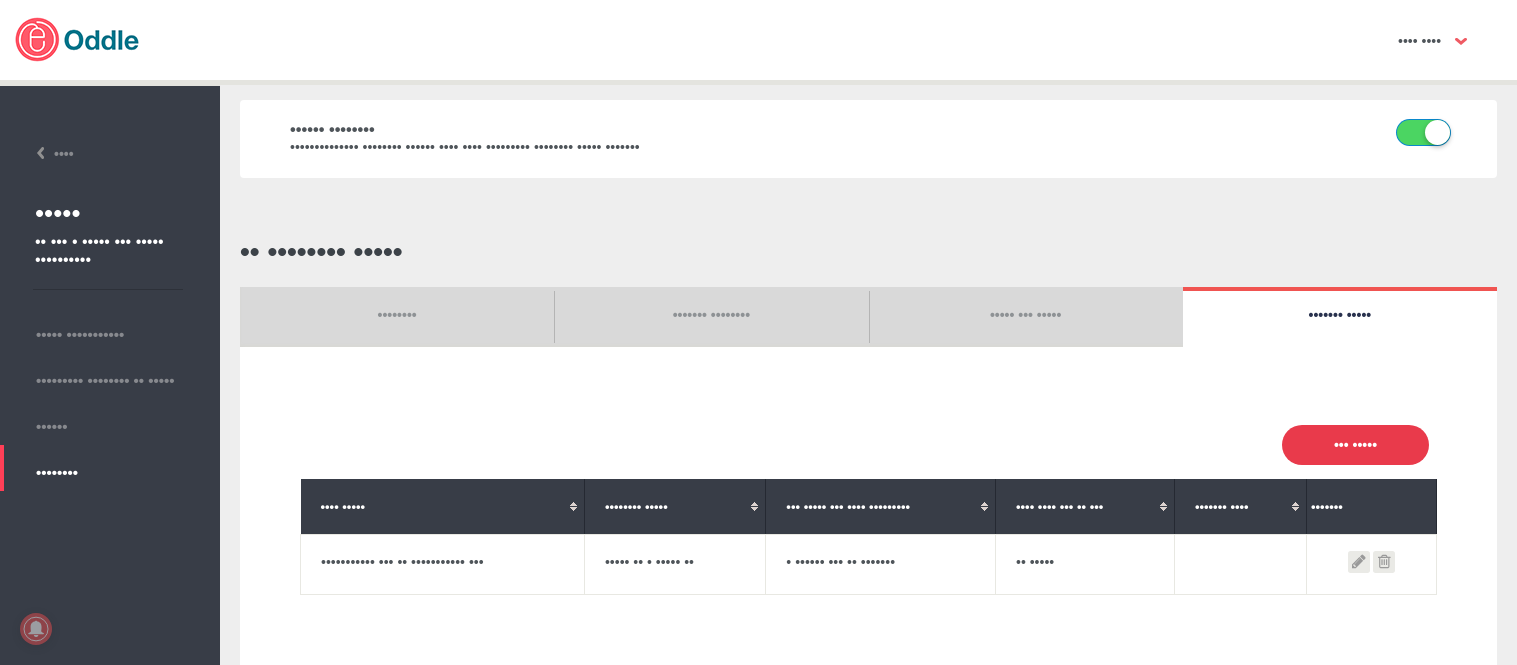 scroll, scrollTop: 0, scrollLeft: 0, axis: both 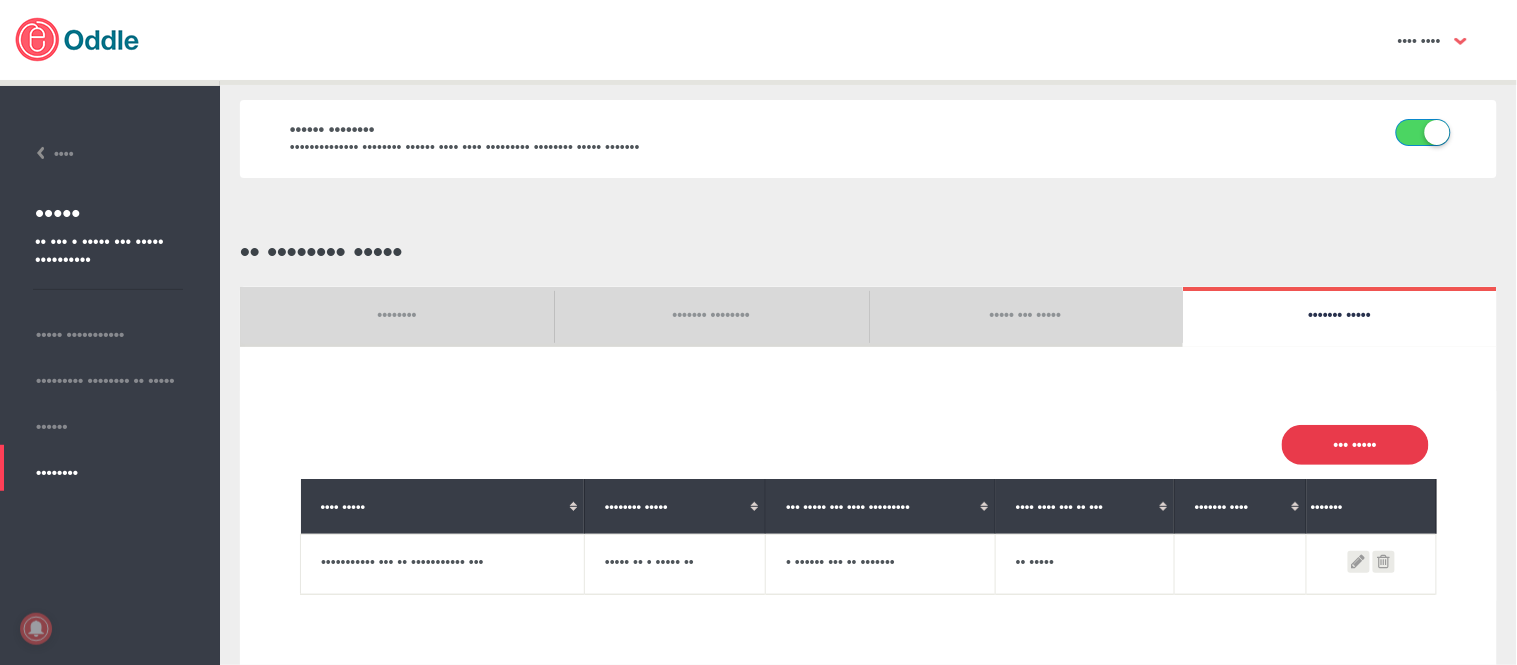 click on "••• •••••" at bounding box center (1355, 445) 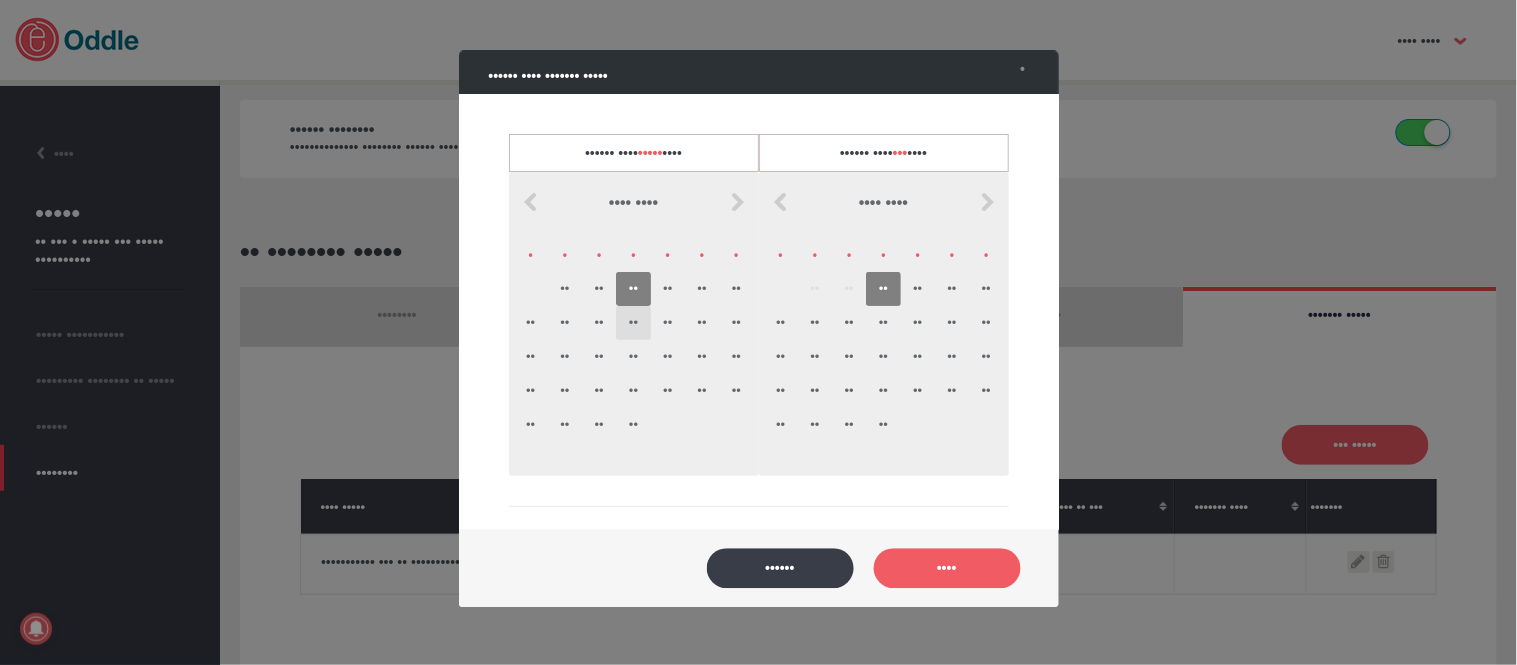 click on "••" at bounding box center [633, 323] 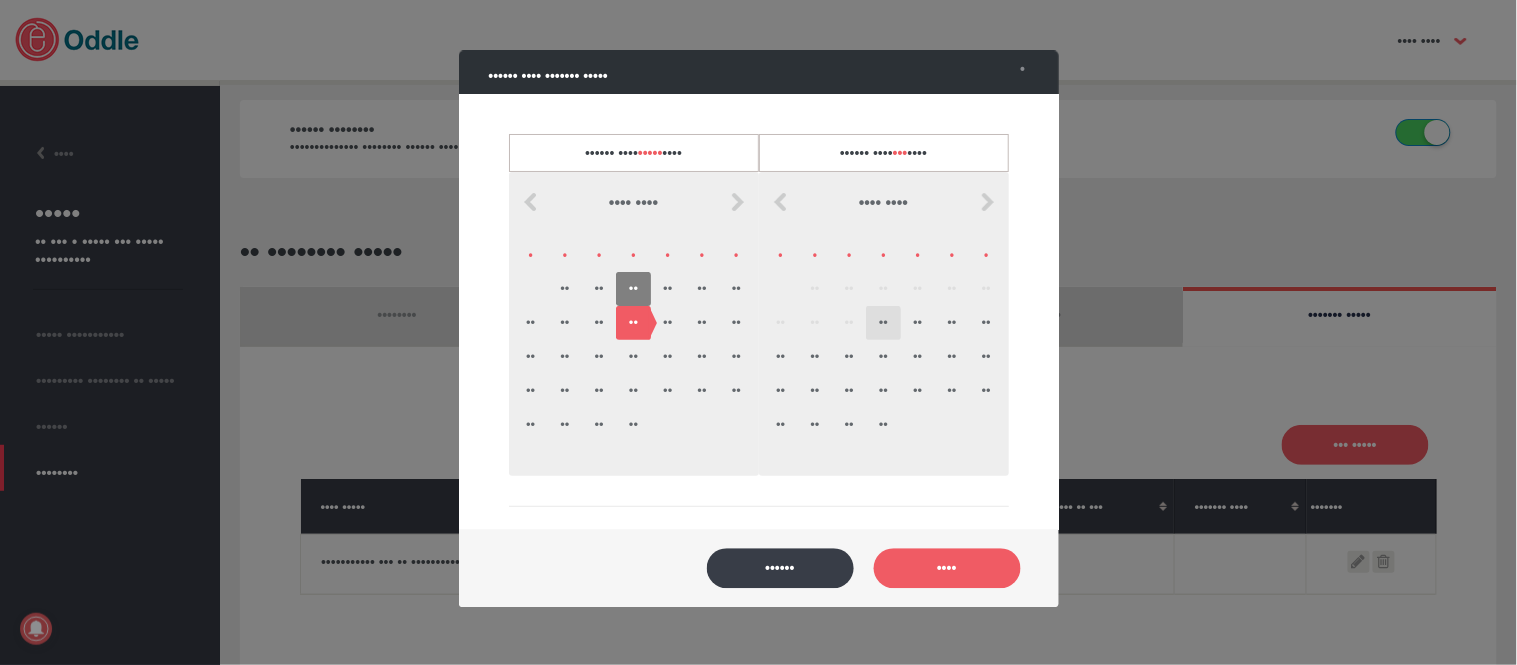 click on "••" at bounding box center (883, 323) 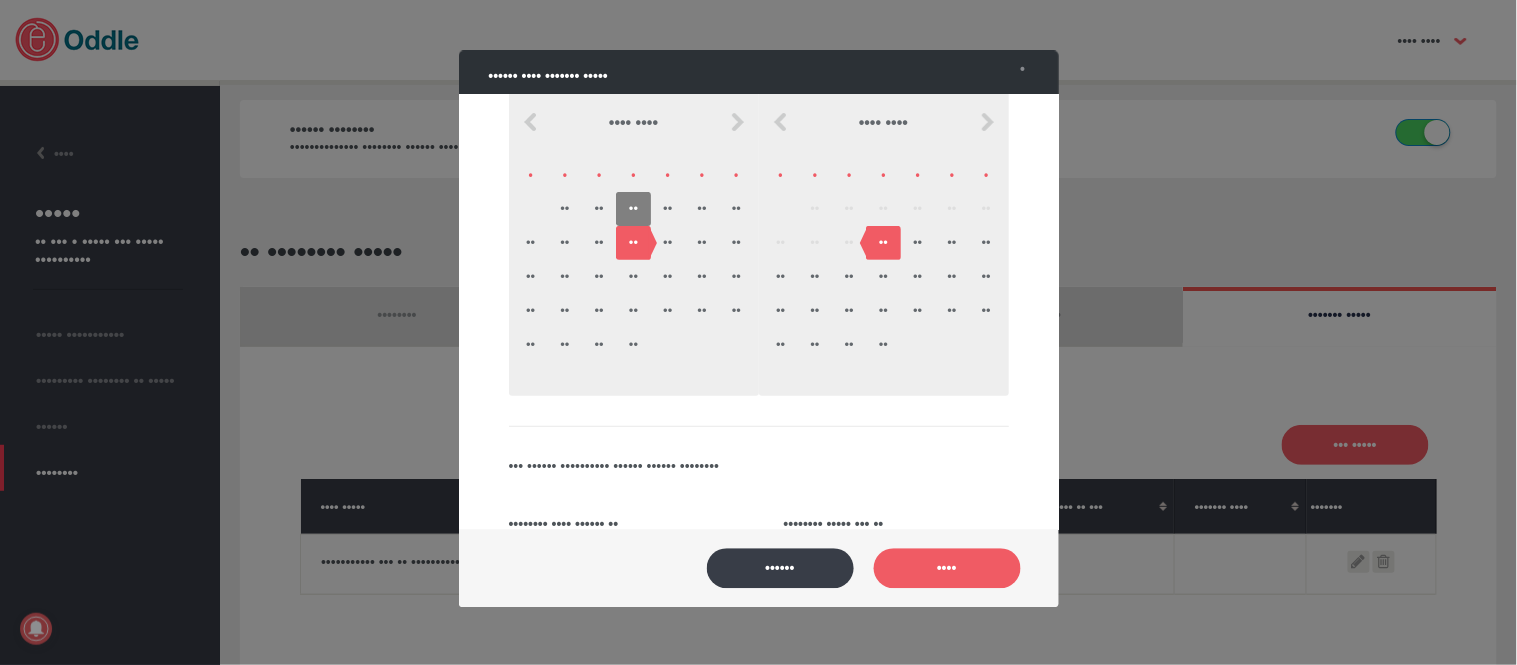 scroll, scrollTop: 222, scrollLeft: 0, axis: vertical 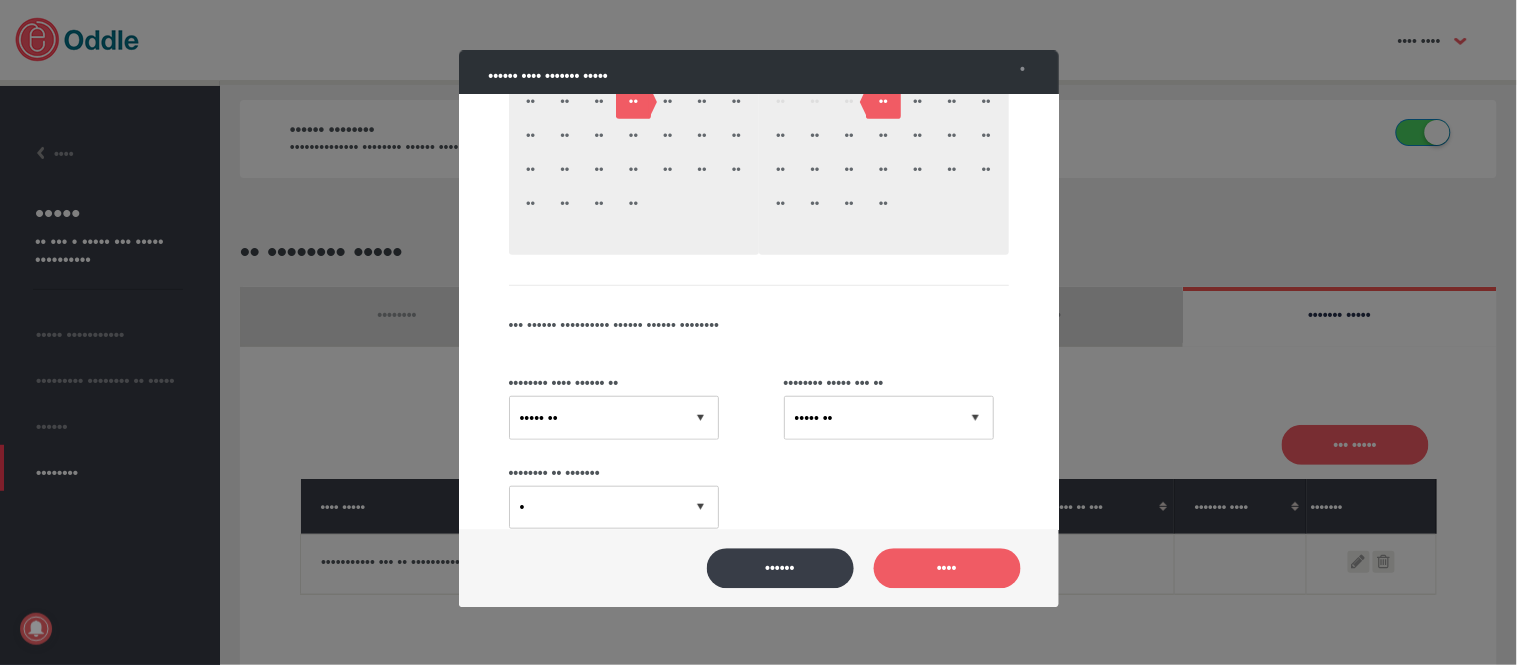click on "••••• •• ••••• •• ••••• •• ••••• •• ••••• •• ••••• •• ••••• •• ••••• •• ••••• •• ••••• •• ••••• •• ••••• •• ••••• •• ••••• •• ••••• •• ••••• •• ••••• •• ••••• •• ••••• •• ••••• •• ••••• •• ••••• •• ••••• •• ••••• •• ••••• •• ••••• •• ••••• •• ••••• •• ••••• •• ••••• •• ••••• •• ••••• •• ••••• •• ••••• •• ••••• •• ••••• •• ••••• •• ••••• •• ••••• •• ••••• •• ••••• •• ••••• •• ••••• •• ••••• •• ••••• •• ••••• •• ••••• •• ••••• •• ••••• •• ••••• •• ••••• •• ••••• •• ••••• •• ••••• •• ••••• •• ••••• •• ••••• •• ••••• •• ••••• •• ••••• •• ••••• •• ••••• •• ••••• •• ••••• •• ••••• •• ••••• •• ••••• •• ••••• •• ••••• •• ••••• •• ••••• •• ••••• •• ••••• •• ••••• •• ••••• •• ••••• •• ••••• •• ••••• •• ••••• •• ••••• •• ••••• •• ••••• •• ••••• •• ••••• •• ••••• •• ••••• •• ••••• •• ••••• •• ••••• •• ••••• •• ••••• •• ••••• •• ••••• •• ••••• •• ••••• ••" at bounding box center (614, 417) 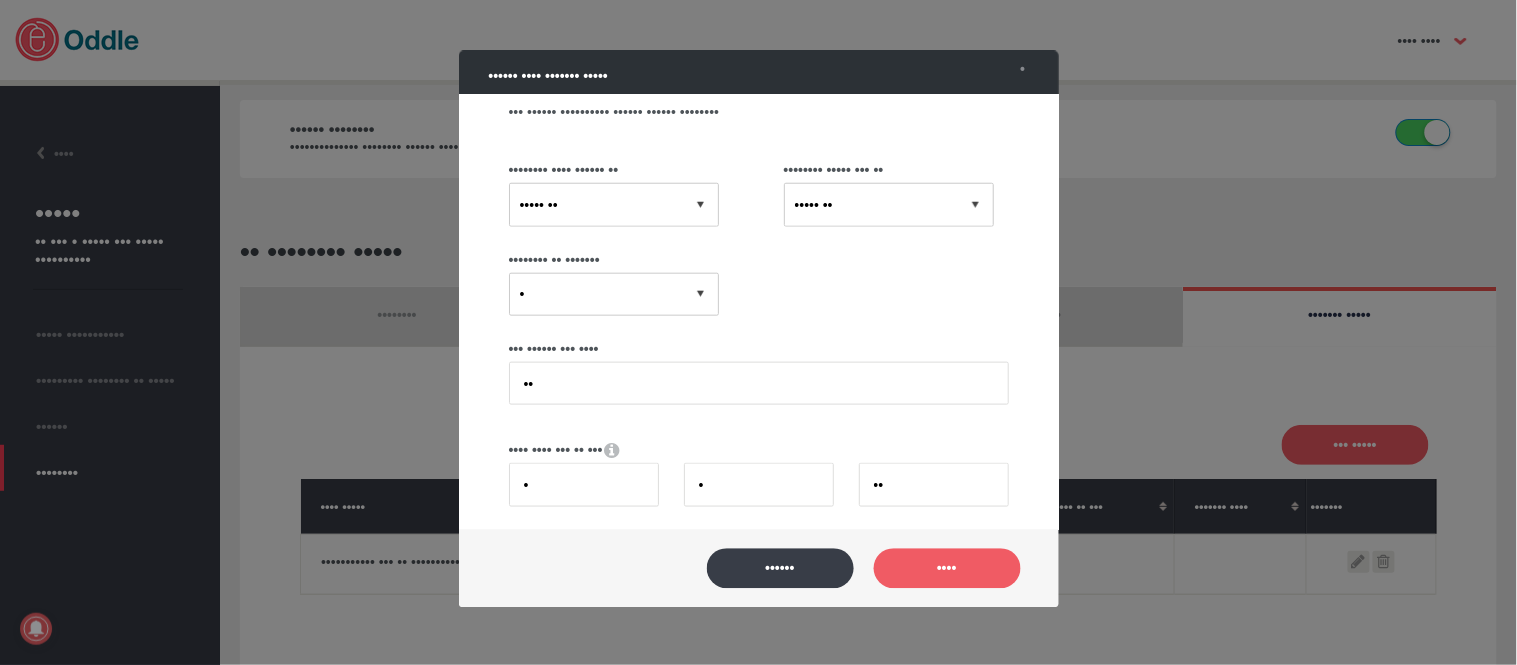 scroll, scrollTop: 444, scrollLeft: 0, axis: vertical 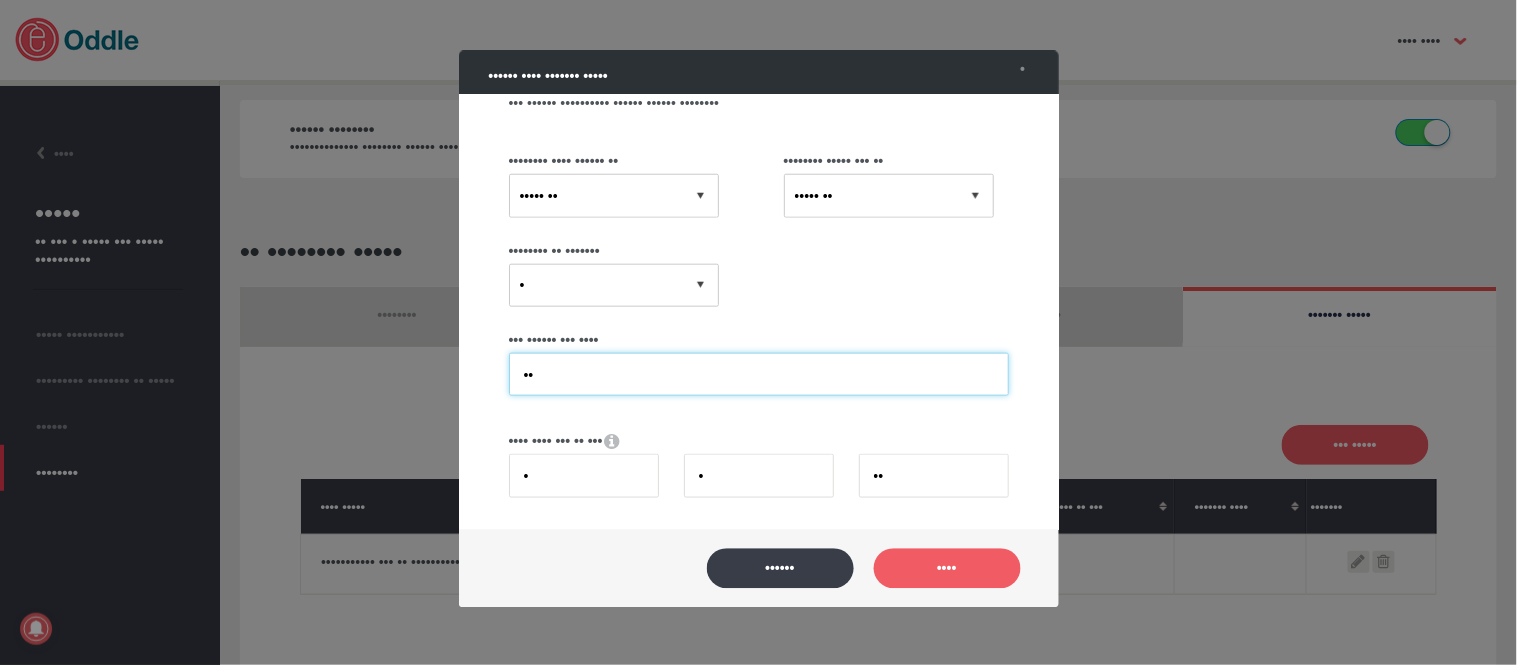 drag, startPoint x: 583, startPoint y: 370, endPoint x: 465, endPoint y: 368, distance: 118.016945 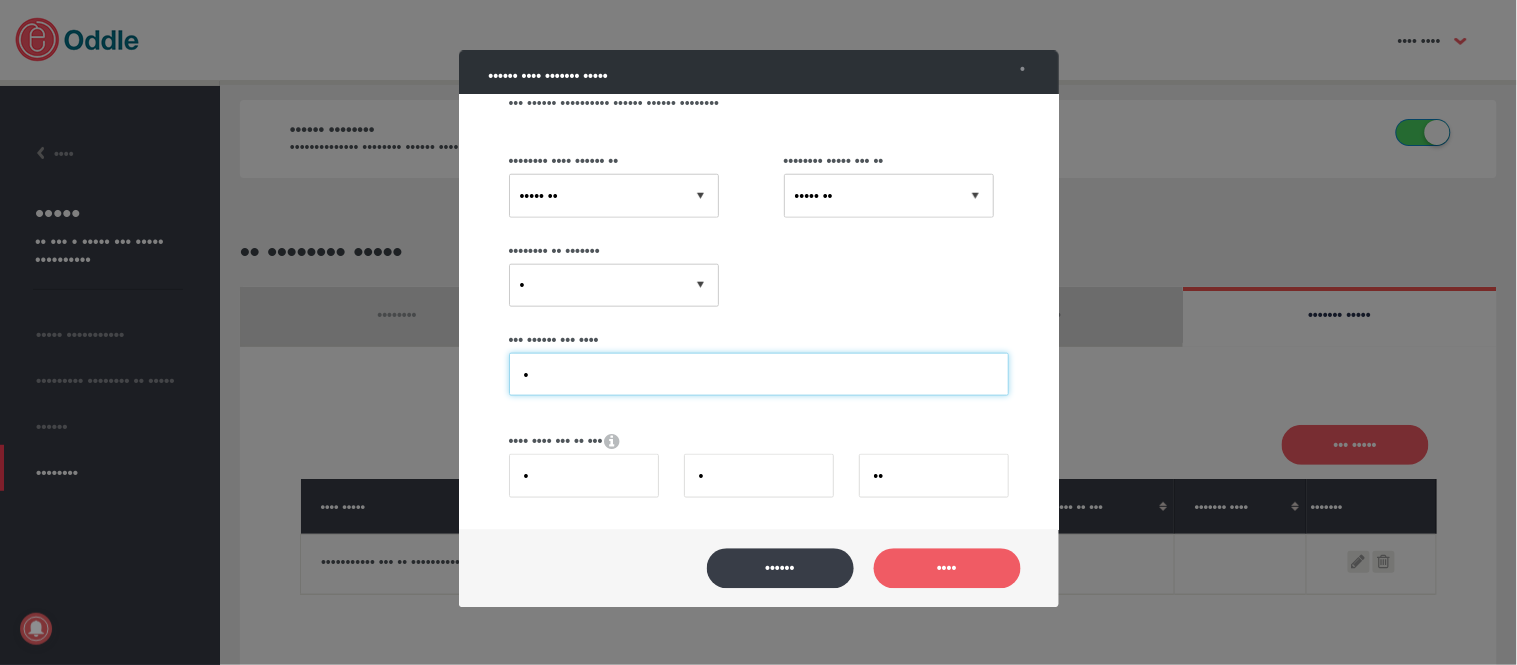 type on "•" 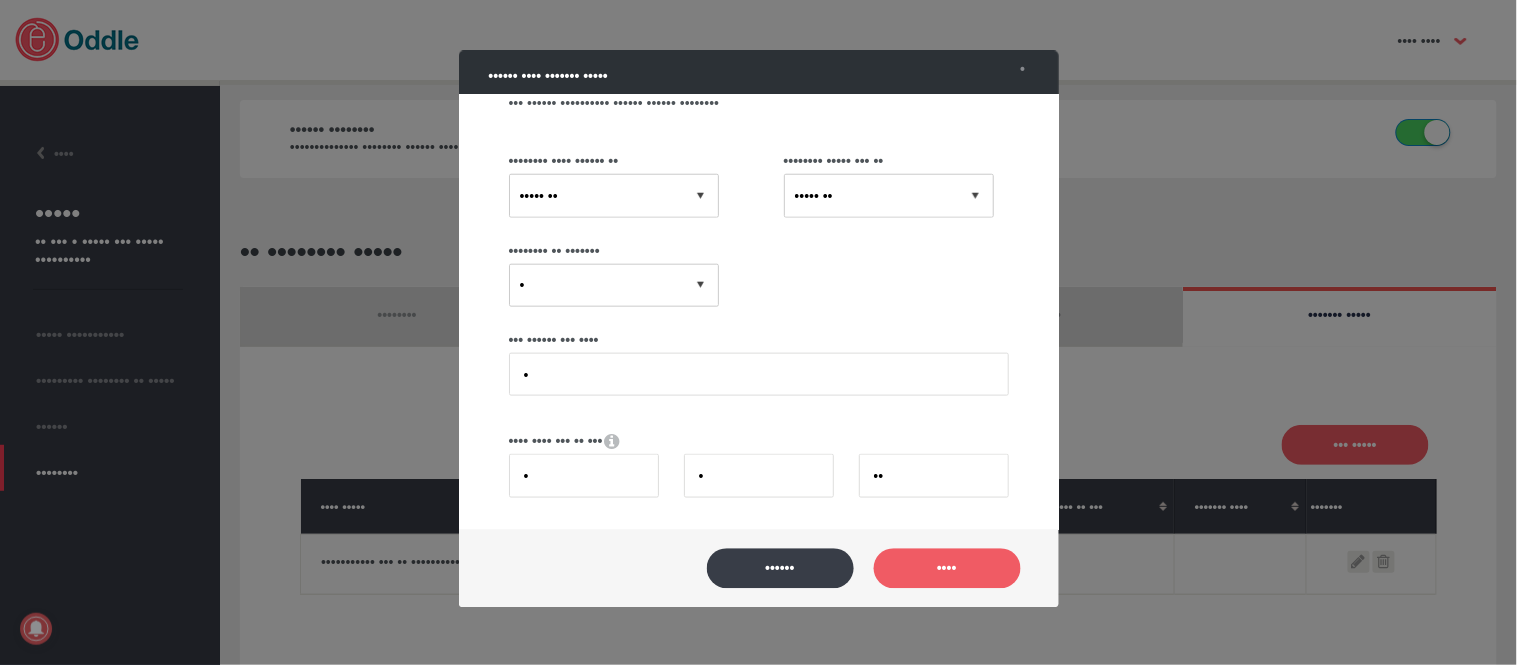 click on "•••• •••• ••• •• •••" at bounding box center [759, 250] 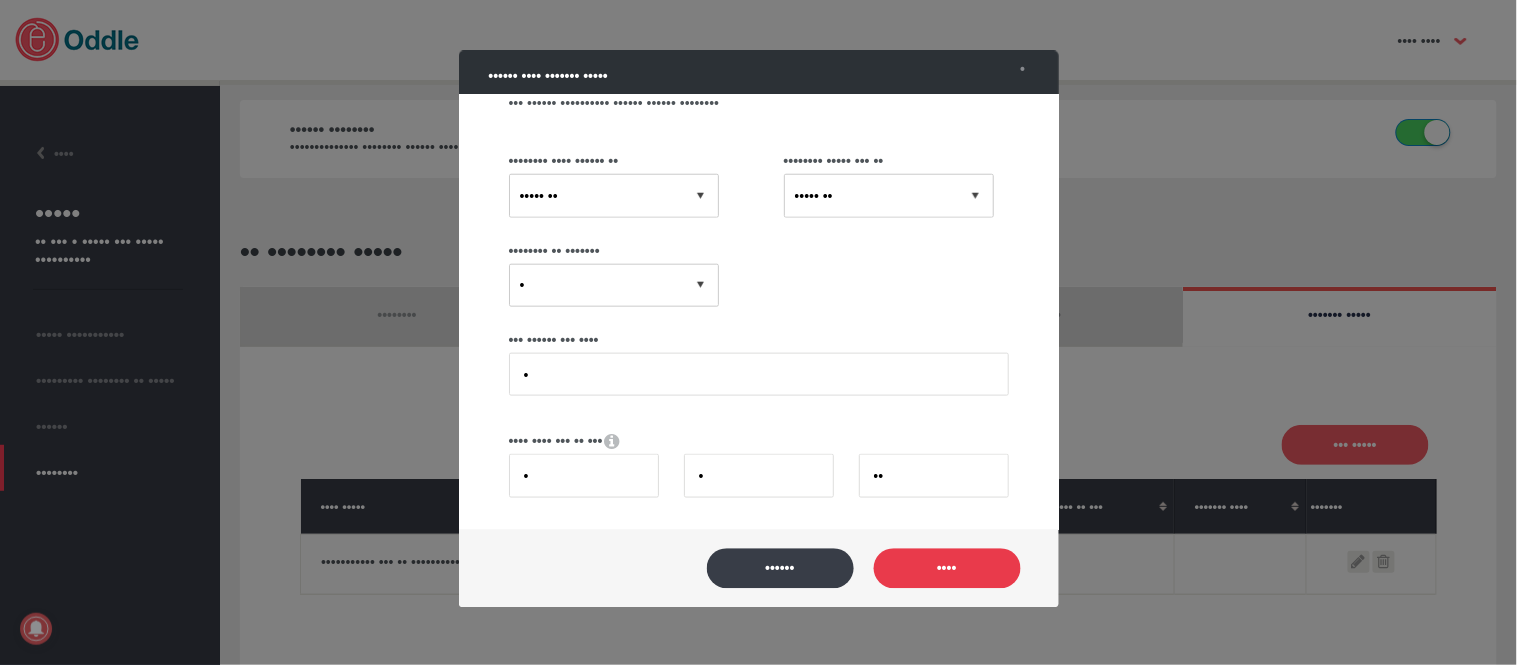click on "••••" at bounding box center (947, 568) 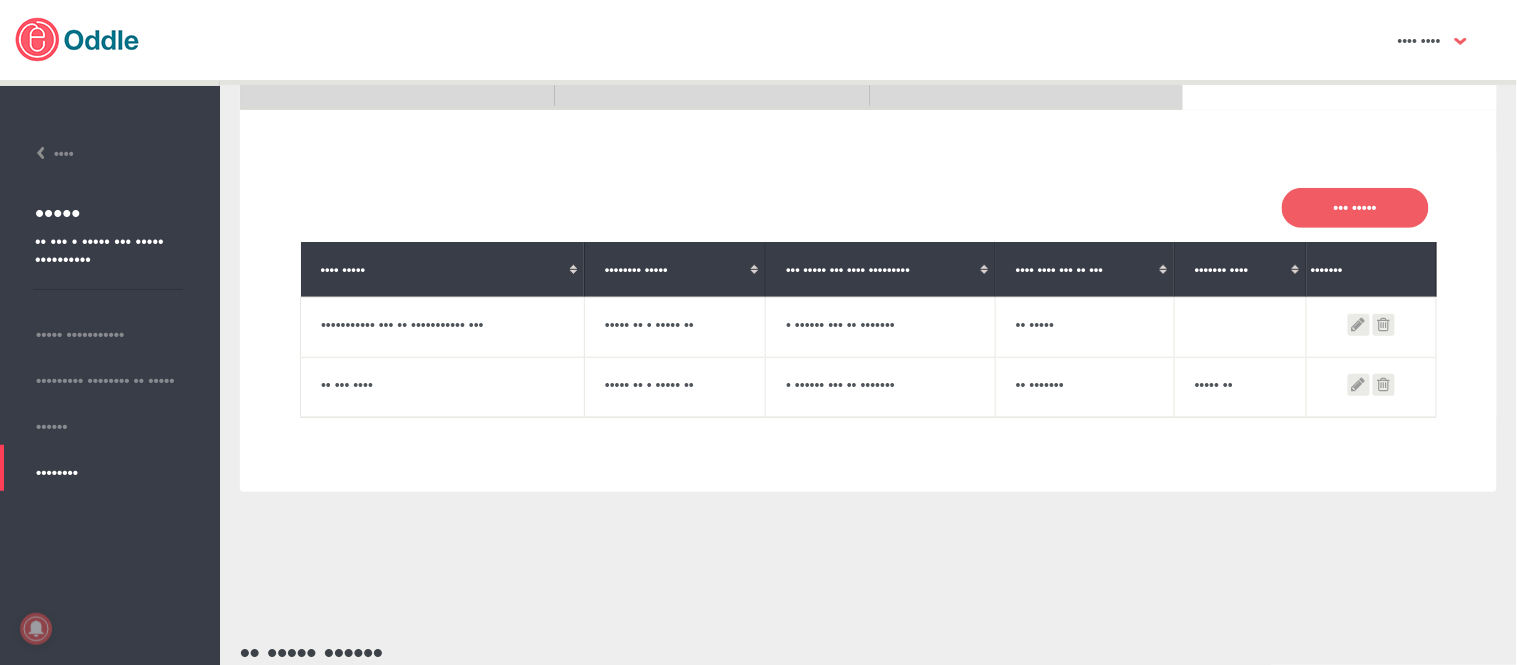 scroll, scrollTop: 444, scrollLeft: 0, axis: vertical 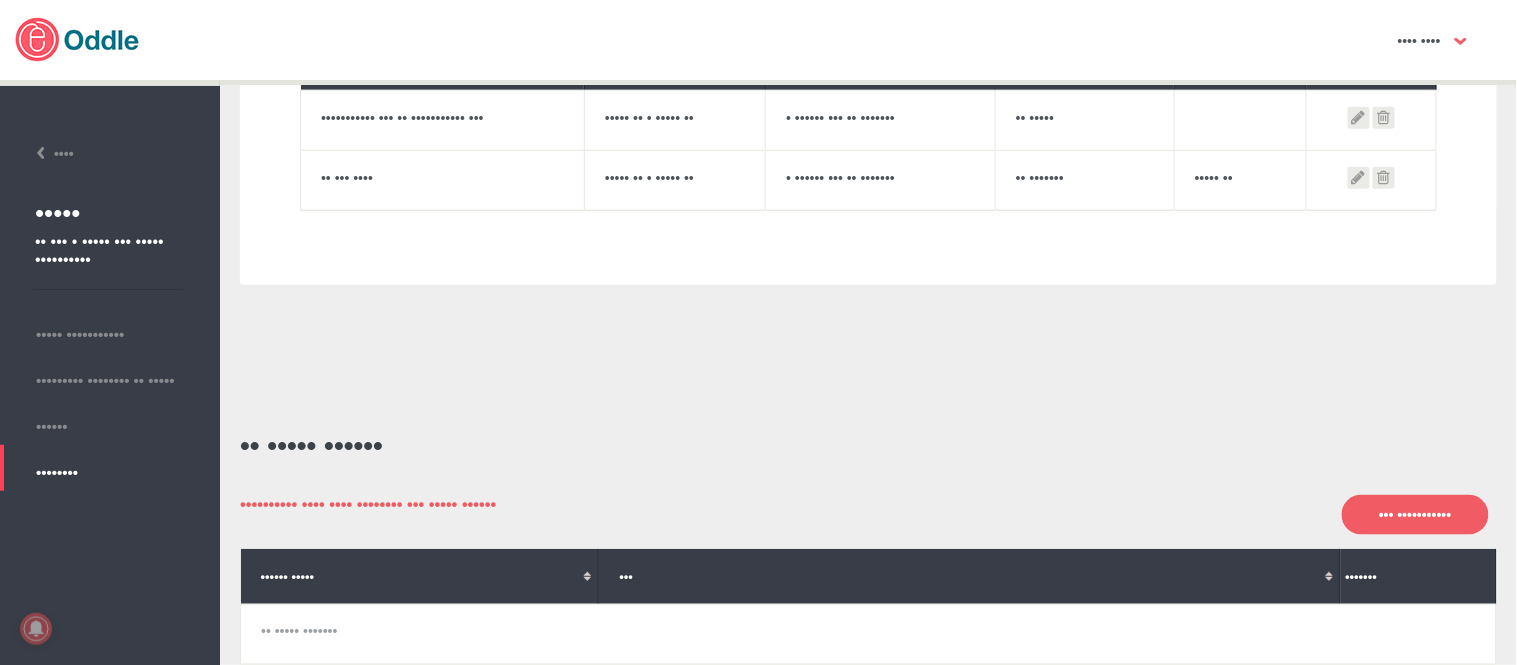 click at bounding box center [1384, 118] 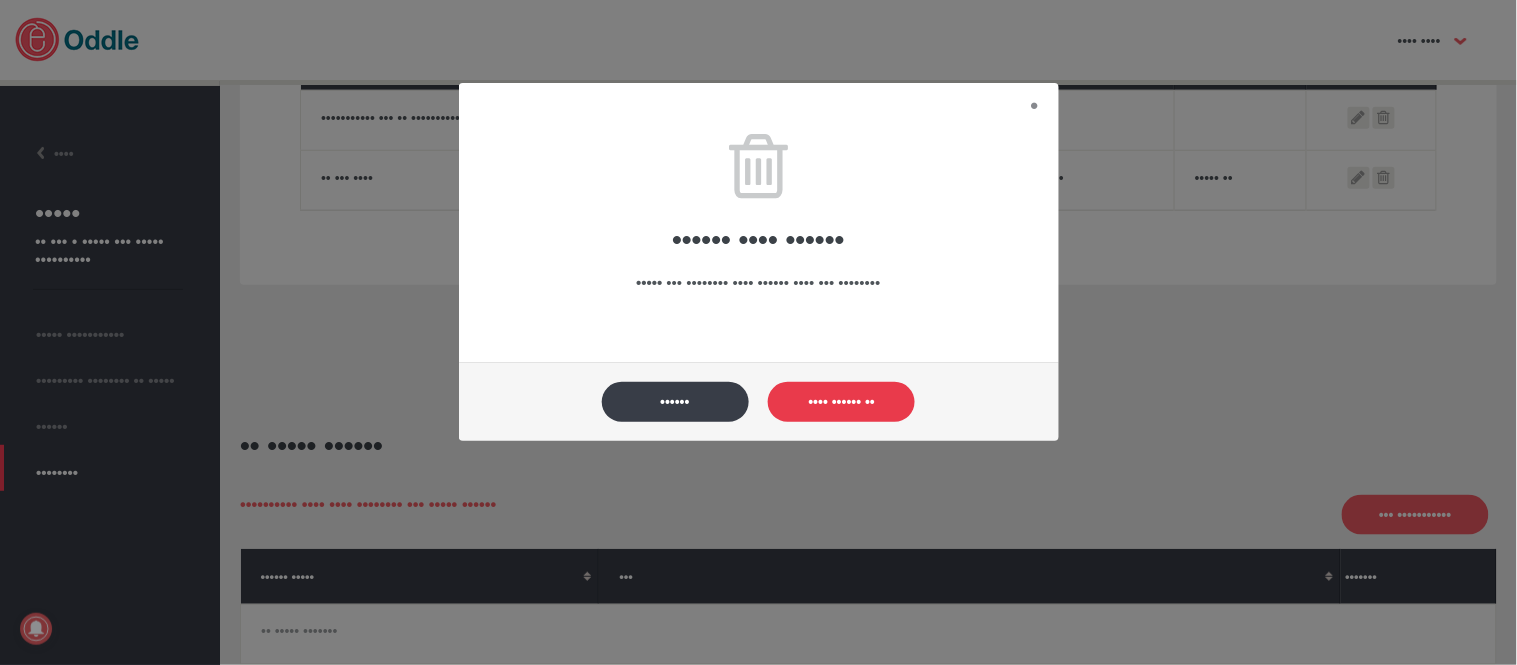 click on "•••• •••••• ••" at bounding box center (841, 402) 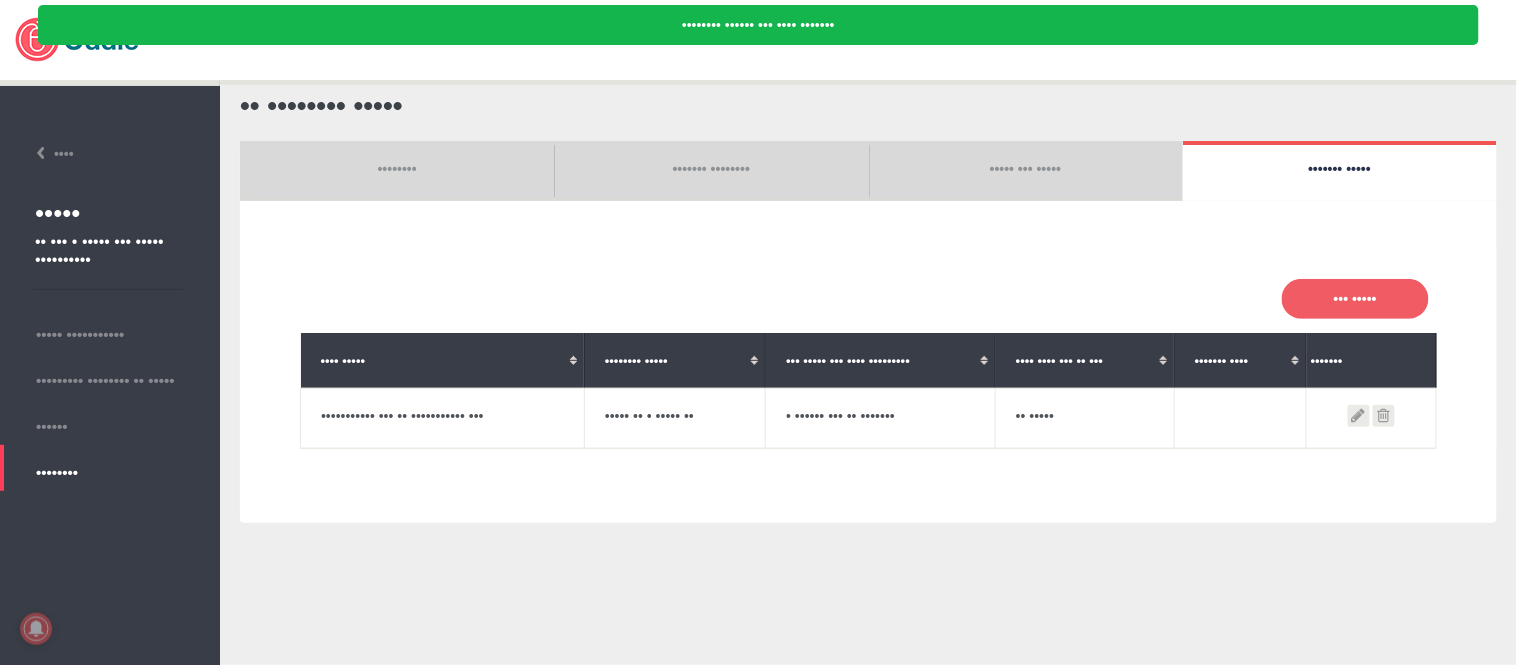 scroll, scrollTop: 0, scrollLeft: 0, axis: both 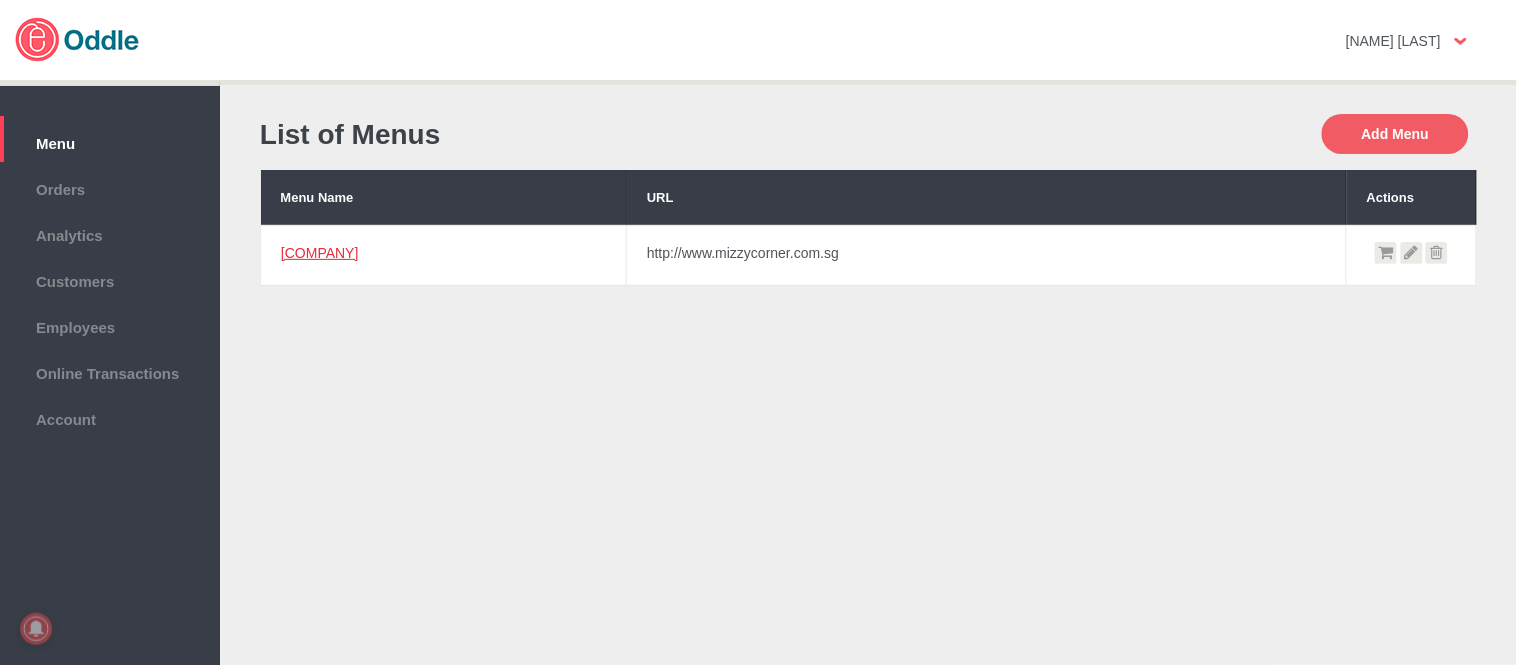 click on "[COMPANY]" at bounding box center (320, 253) 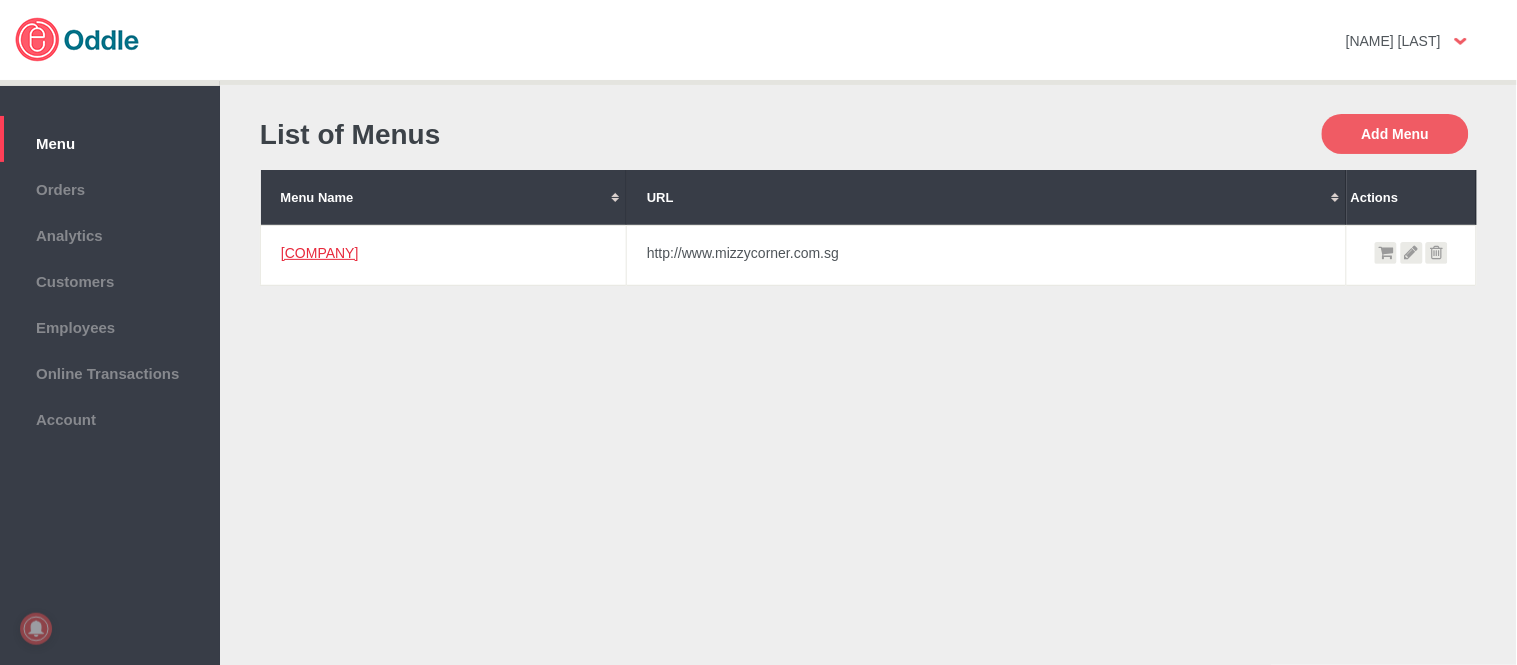 click on "[COMPANY]" at bounding box center (320, 253) 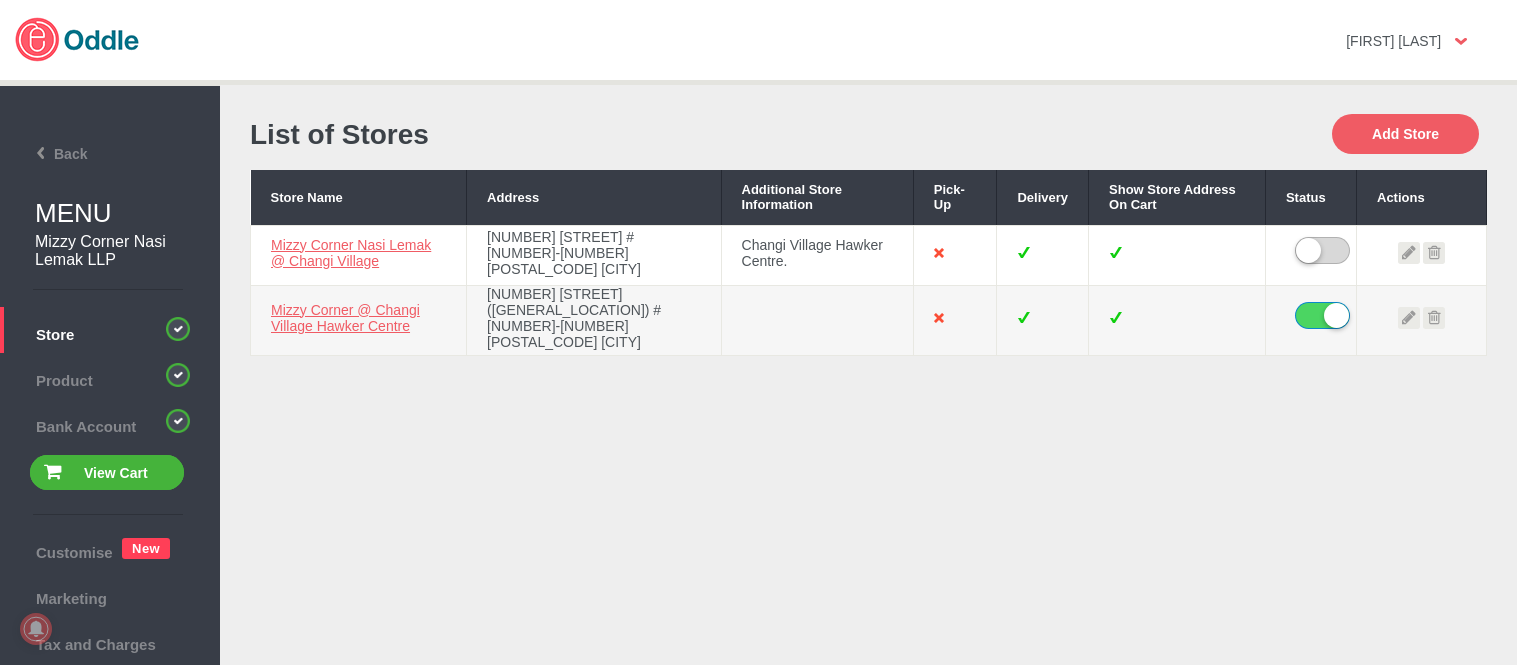 scroll, scrollTop: 0, scrollLeft: 0, axis: both 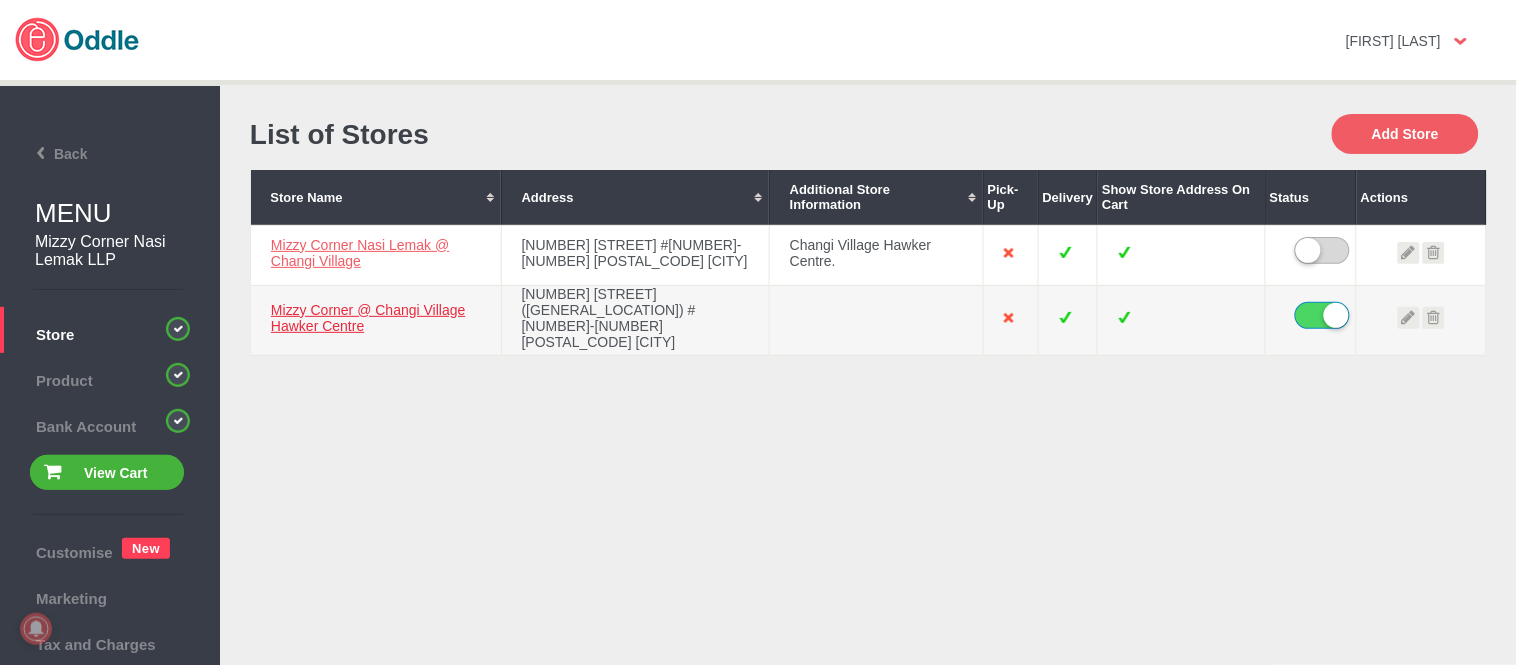 click on "Mizzy Corner @ Changi Village Hawker Centre" at bounding box center [360, 253] 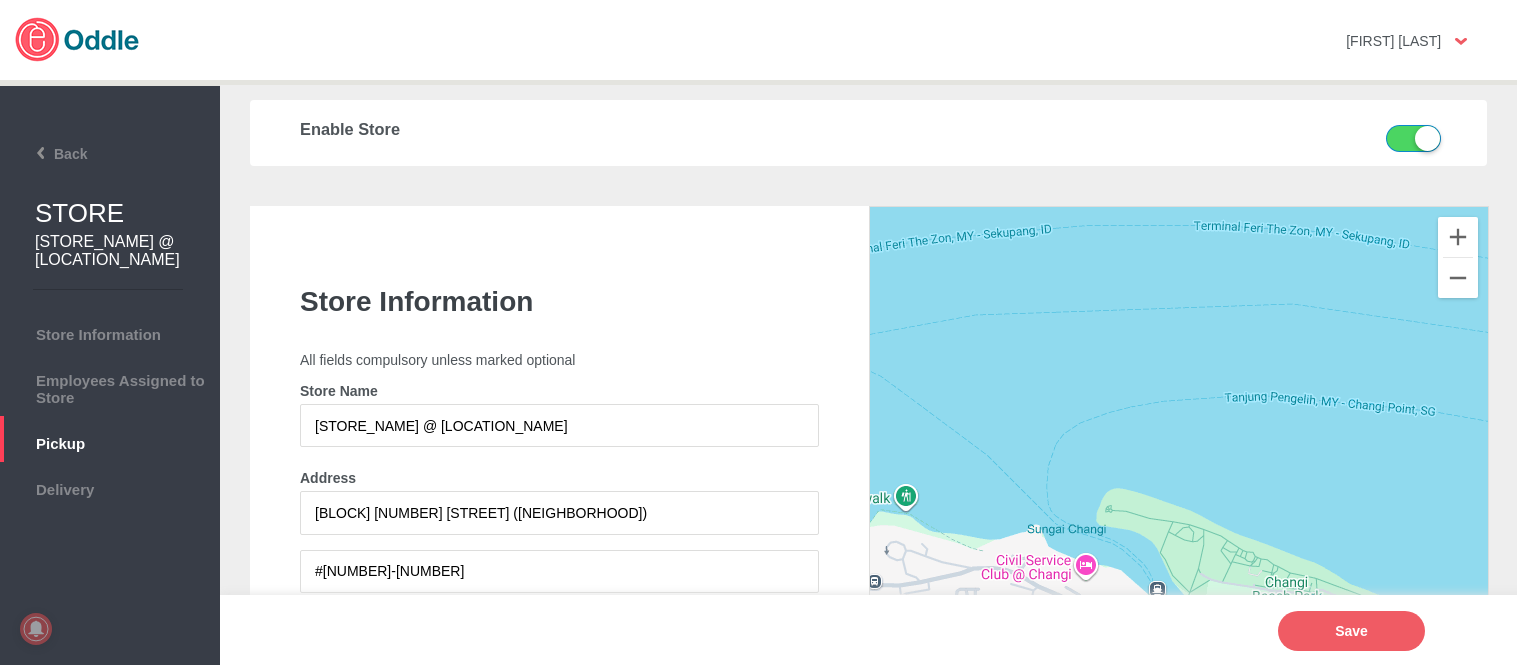 scroll, scrollTop: 0, scrollLeft: 0, axis: both 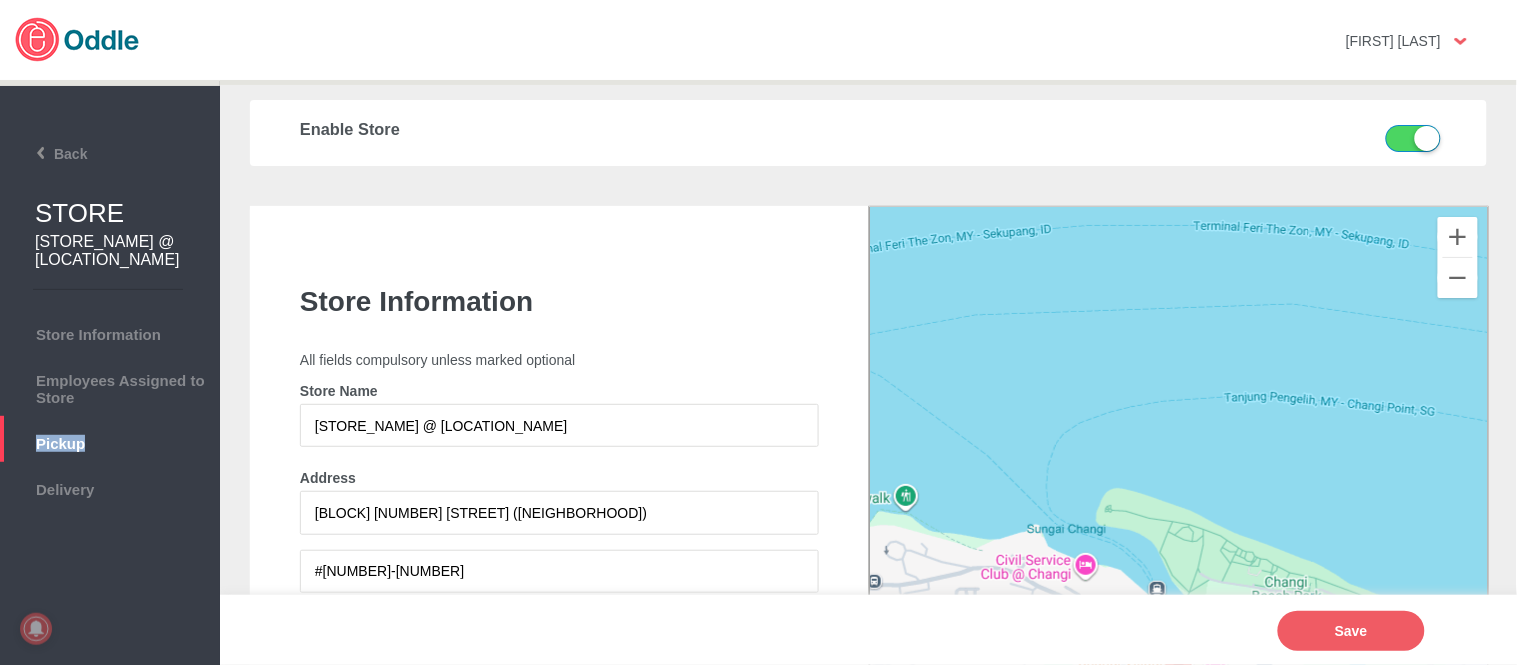click on "Pickup" at bounding box center [110, 441] 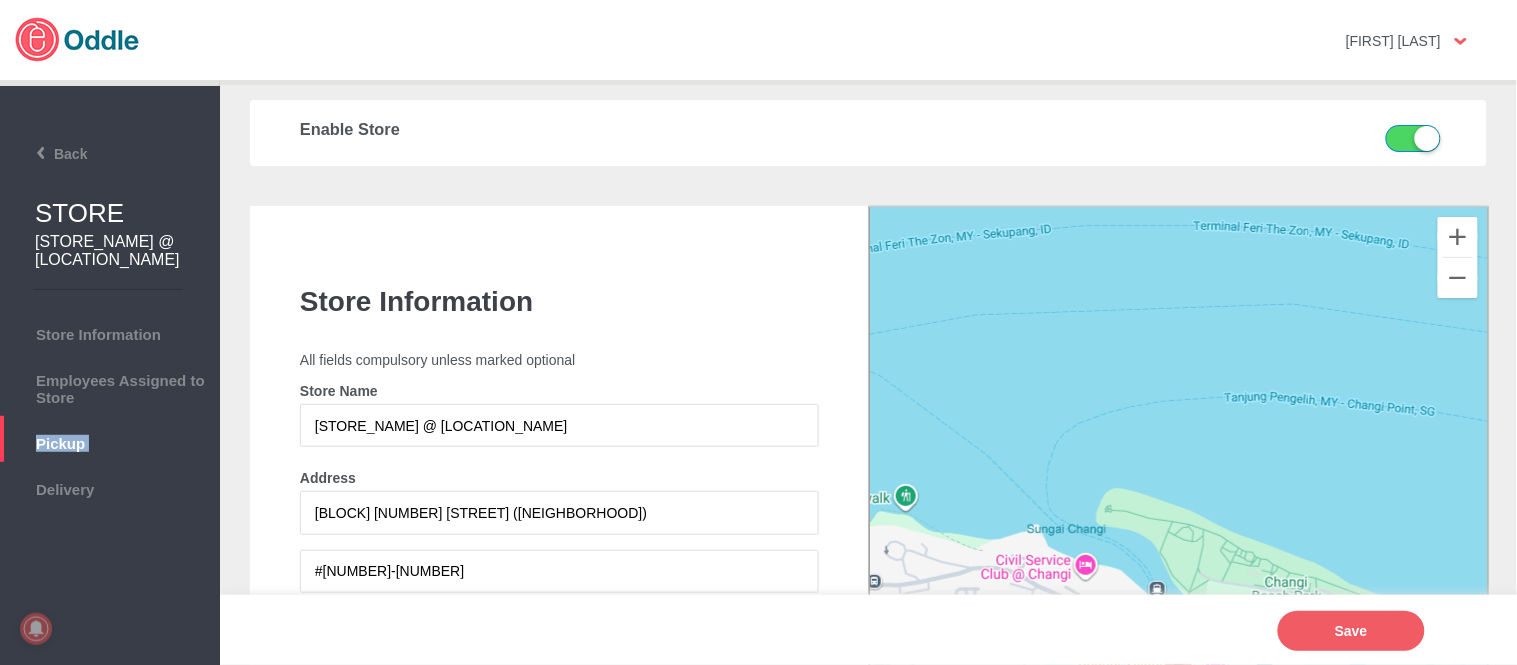 click on "Pickup" at bounding box center [110, 441] 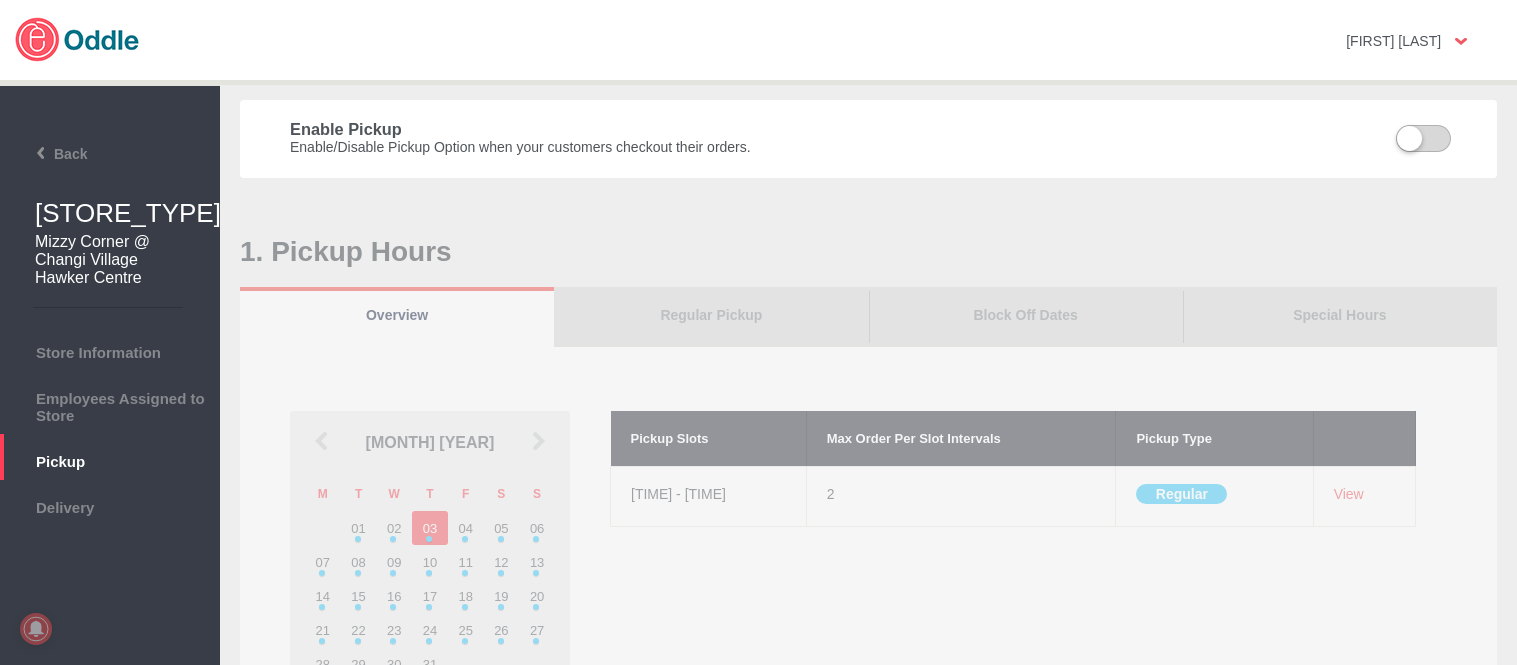 scroll, scrollTop: 0, scrollLeft: 0, axis: both 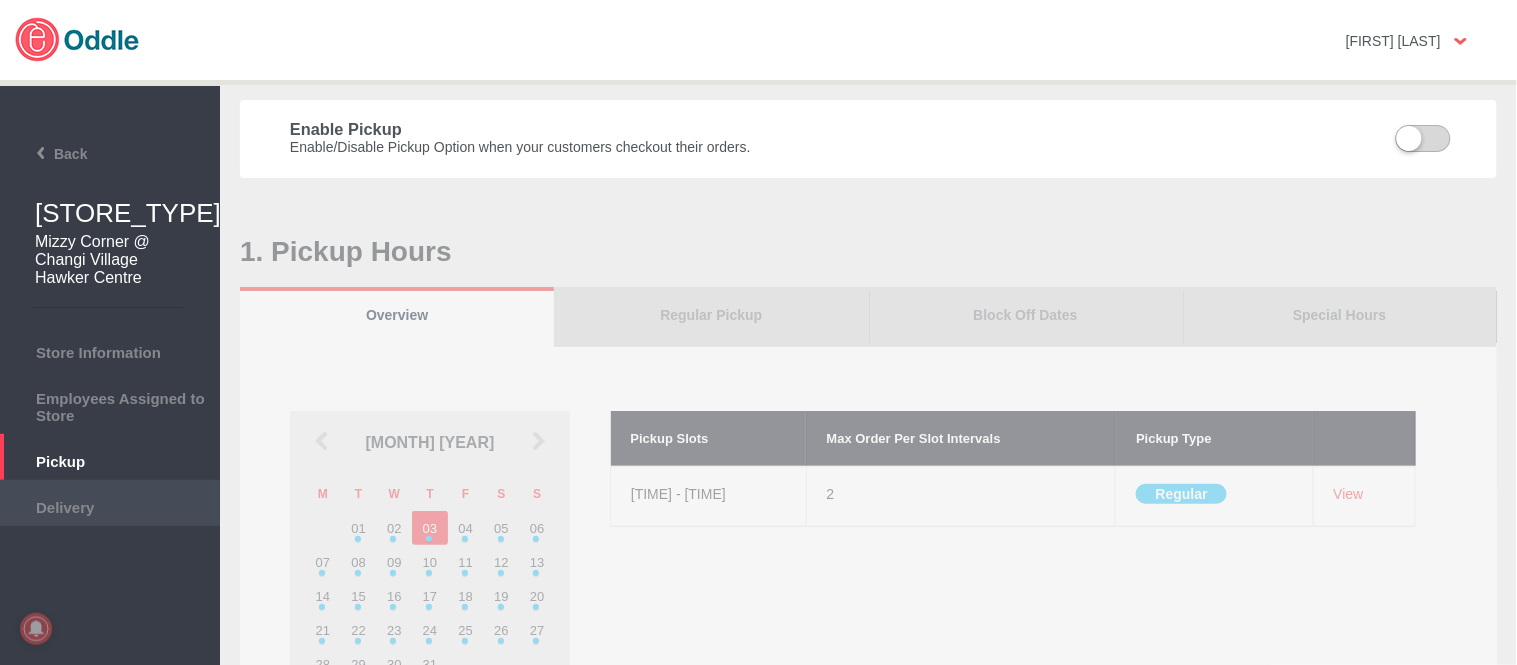 click on "Delivery" at bounding box center (110, 505) 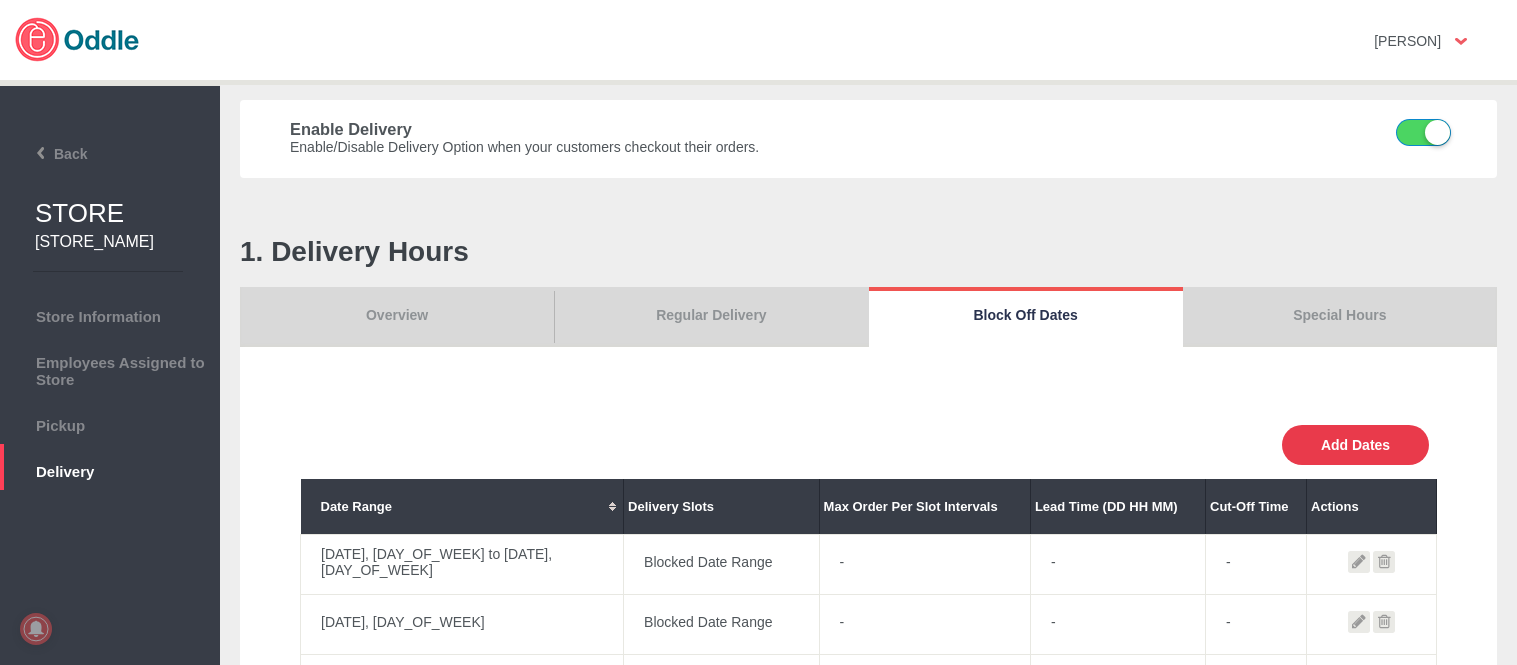 scroll, scrollTop: 0, scrollLeft: 0, axis: both 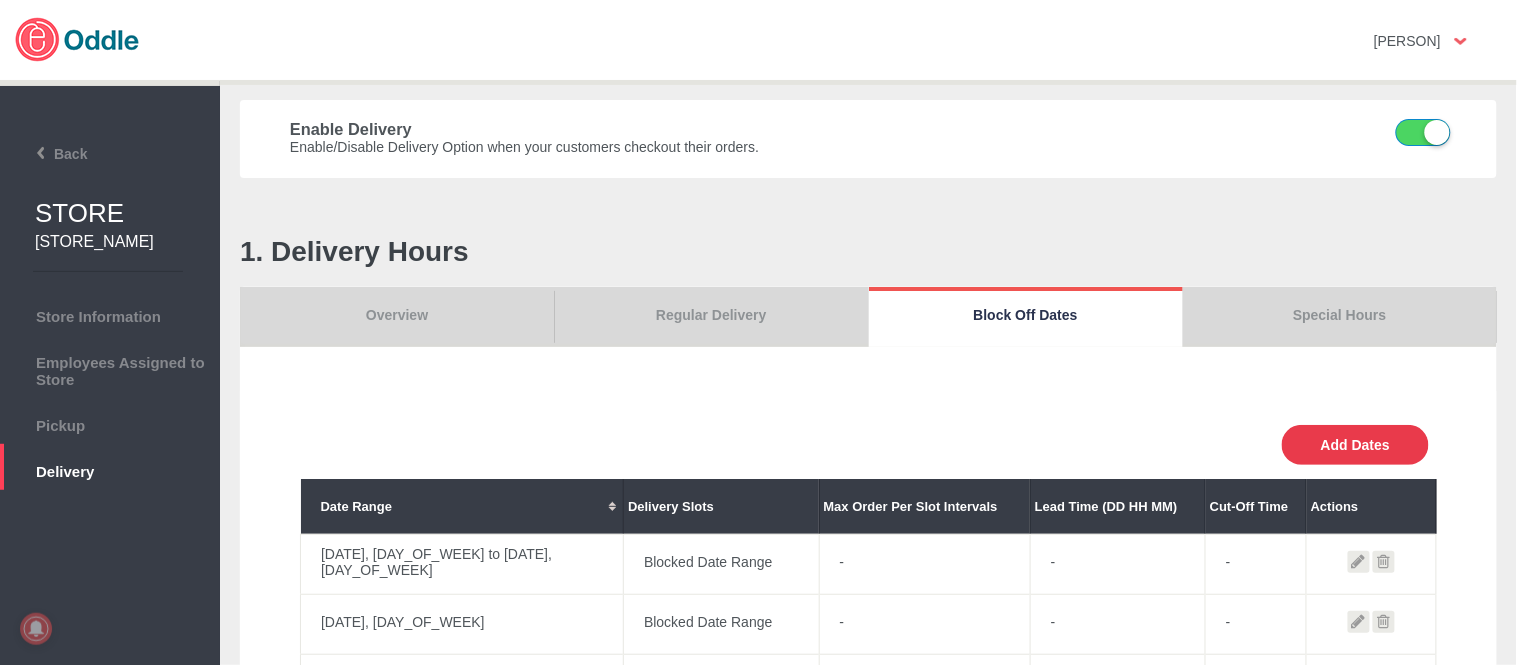 click on "Add Dates" at bounding box center [1355, 445] 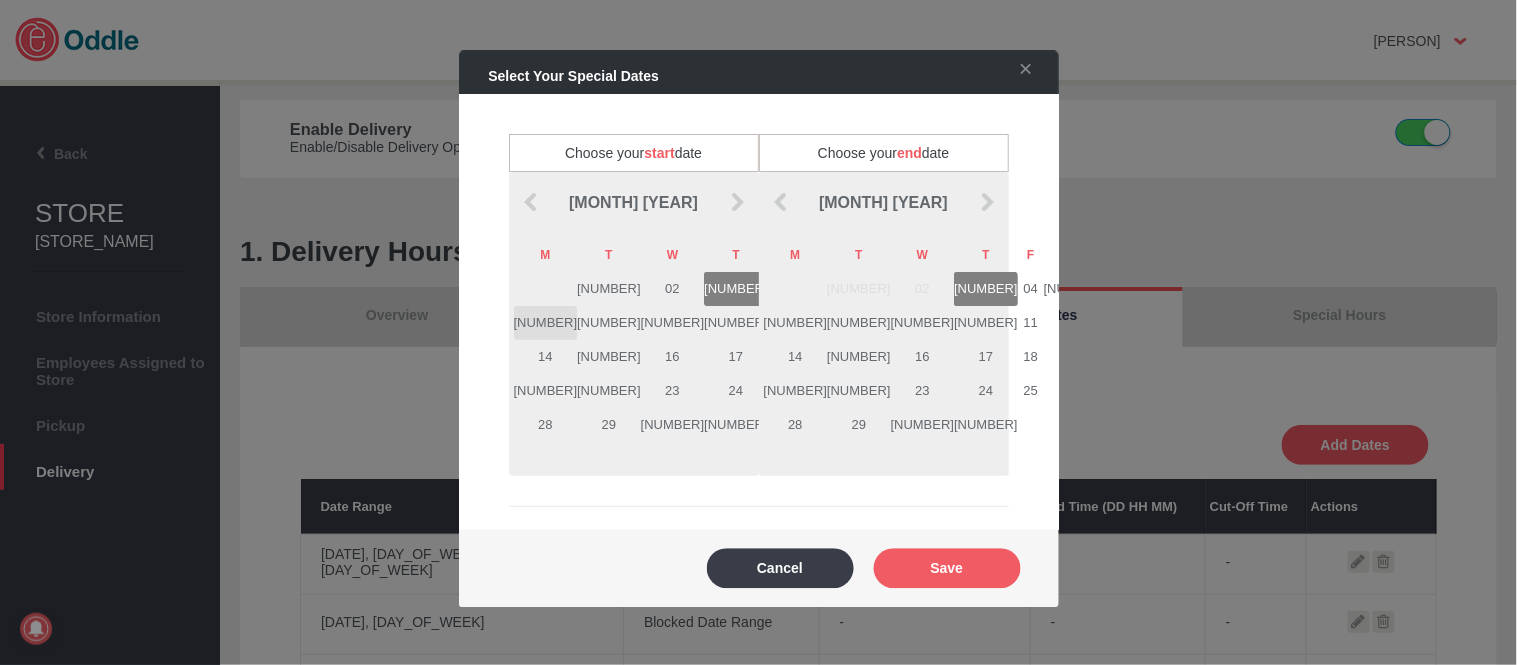 click on "[NUMBER]" at bounding box center (546, 323) 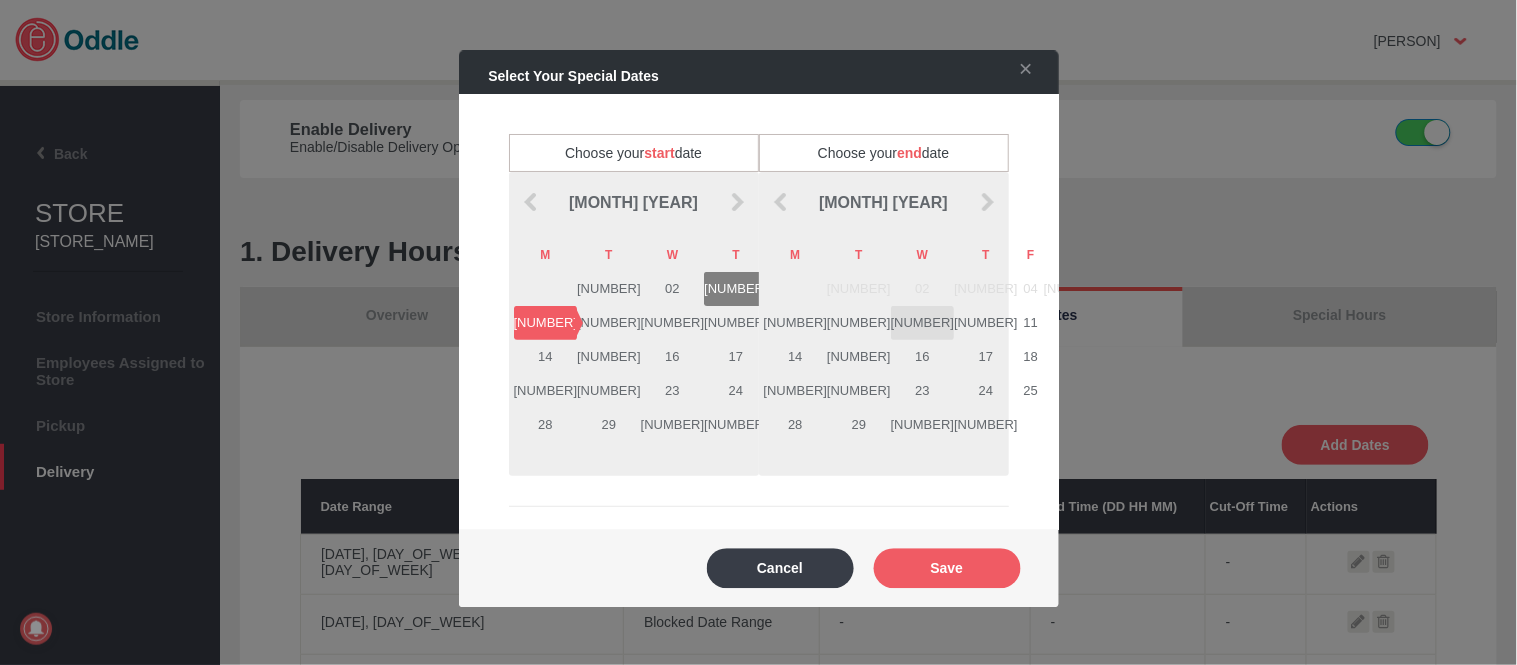 click on "[NUMBER]" at bounding box center [923, 323] 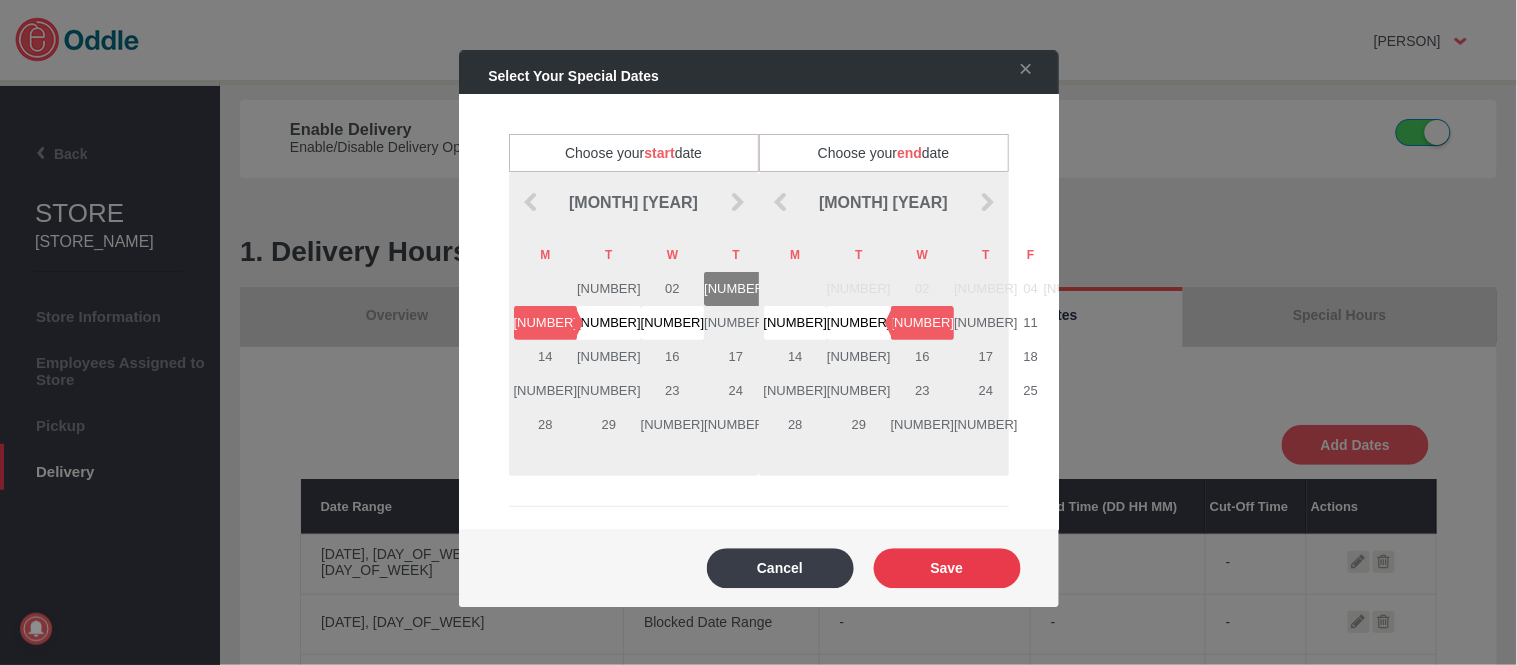 click on "Save" at bounding box center (947, 568) 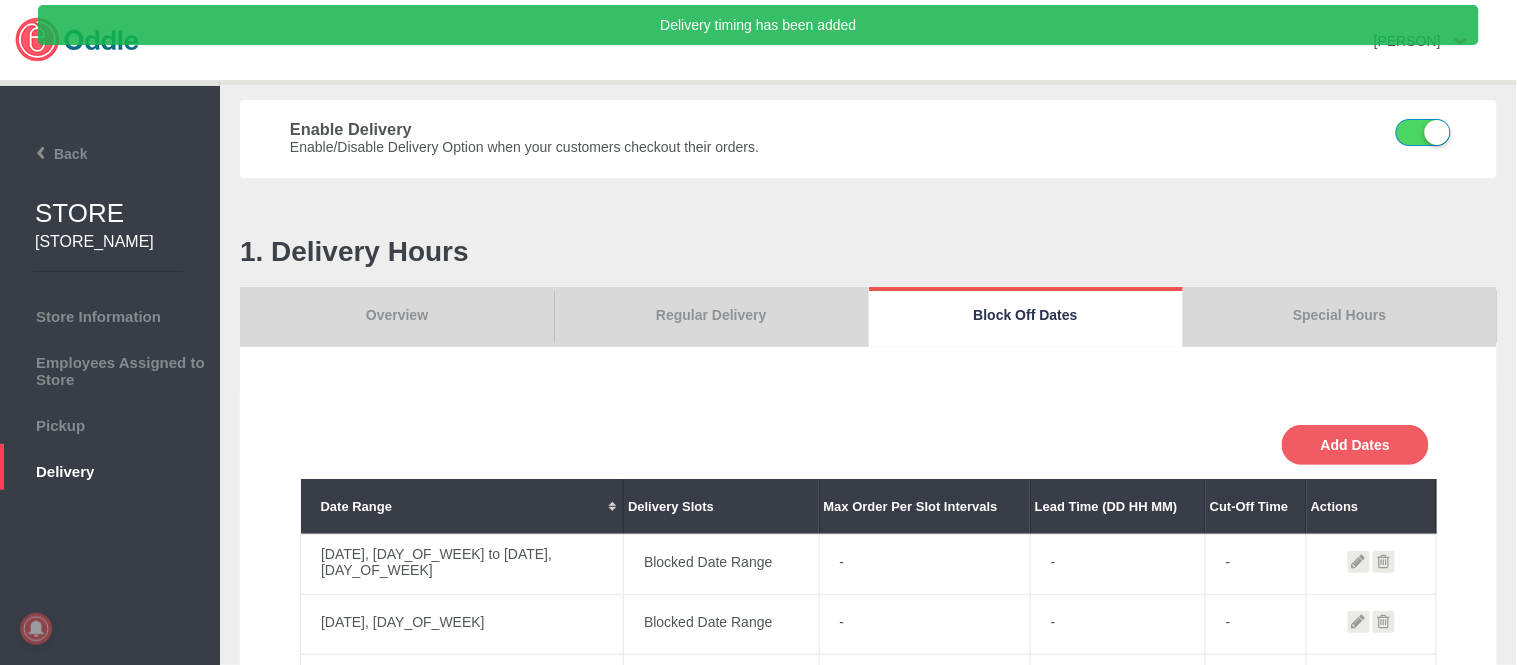 click on "••••••••" at bounding box center (397, 317) 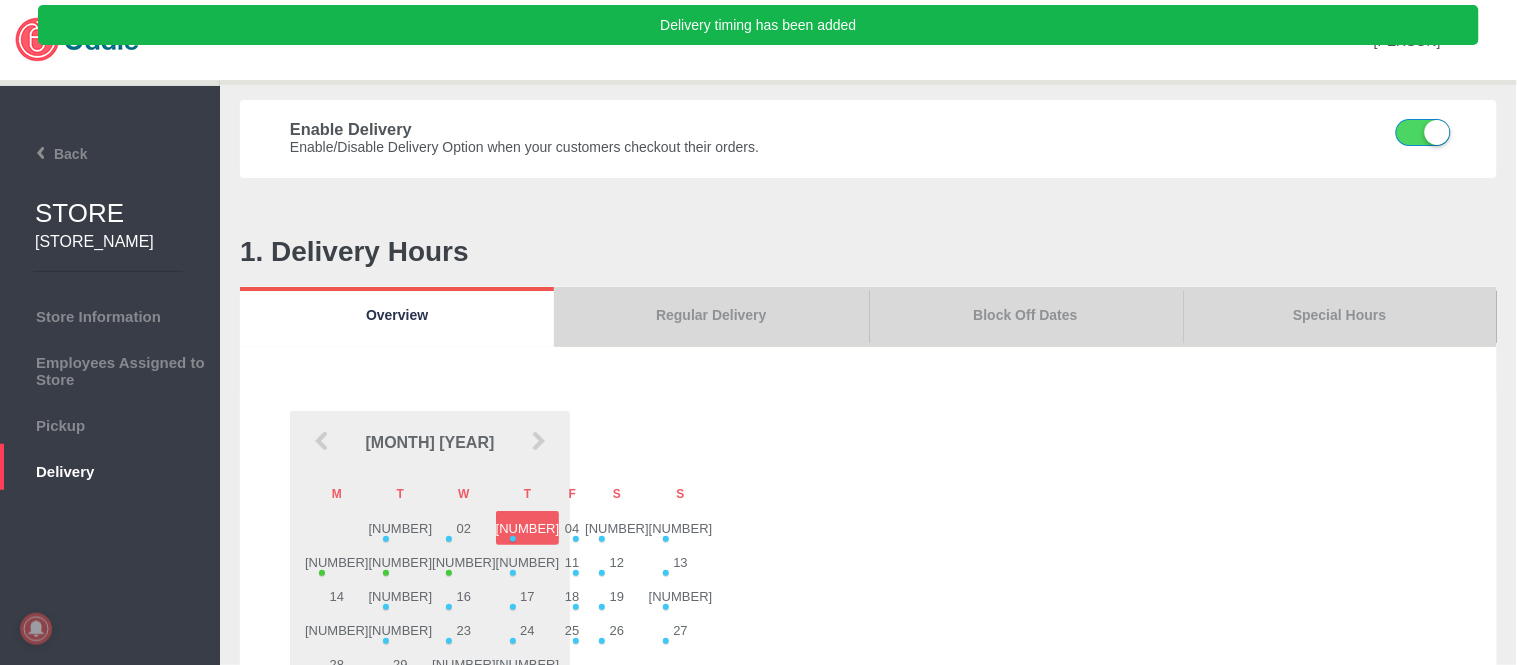 click on "1. Delivery Hours
Overview
Regular Delivery
Block Off Dates
Special Hours
JULY  2025 M T W T F S S   01 02 03 04 05 06 07 08 09 10 11 12 13 14 15 16 17 18 19 20 21 22 23 24 25 26 27 28 29 30 31                     false Clear date
5" at bounding box center (868, 618) 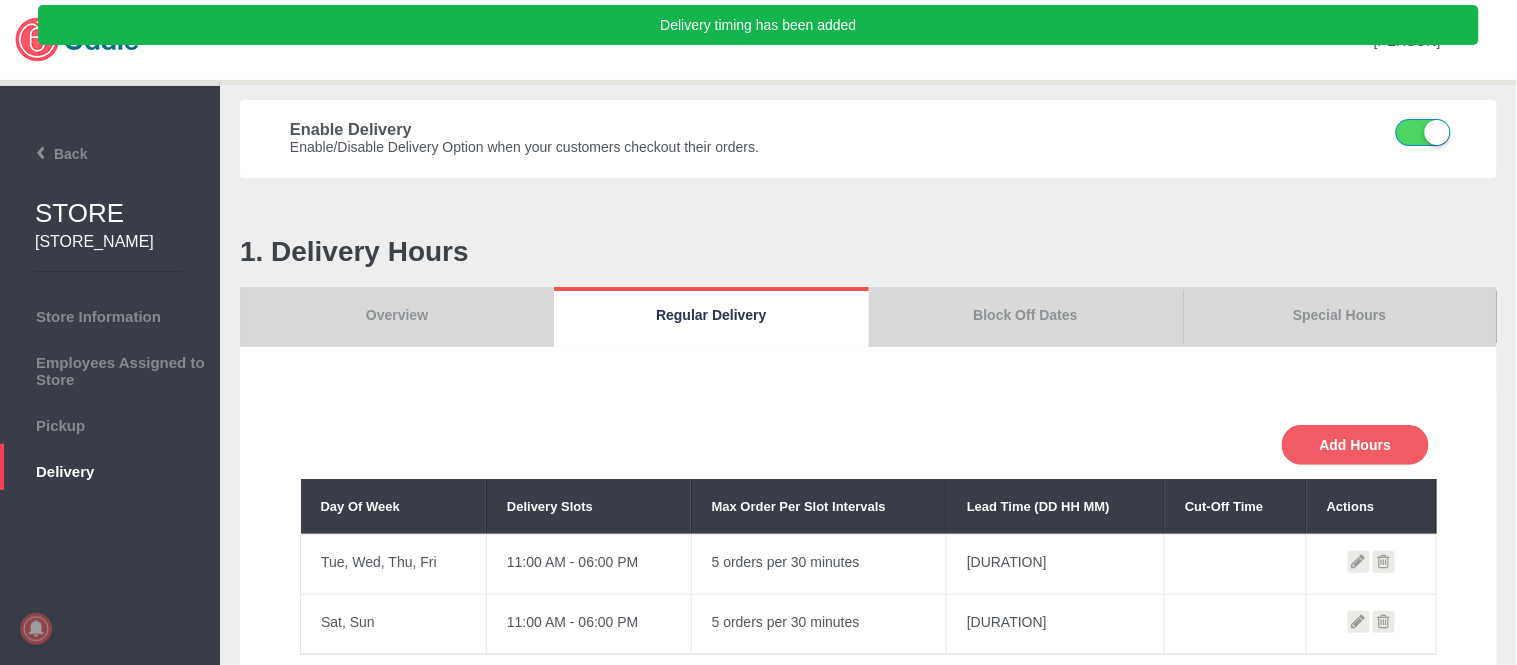 click on "••••••••" at bounding box center (397, 317) 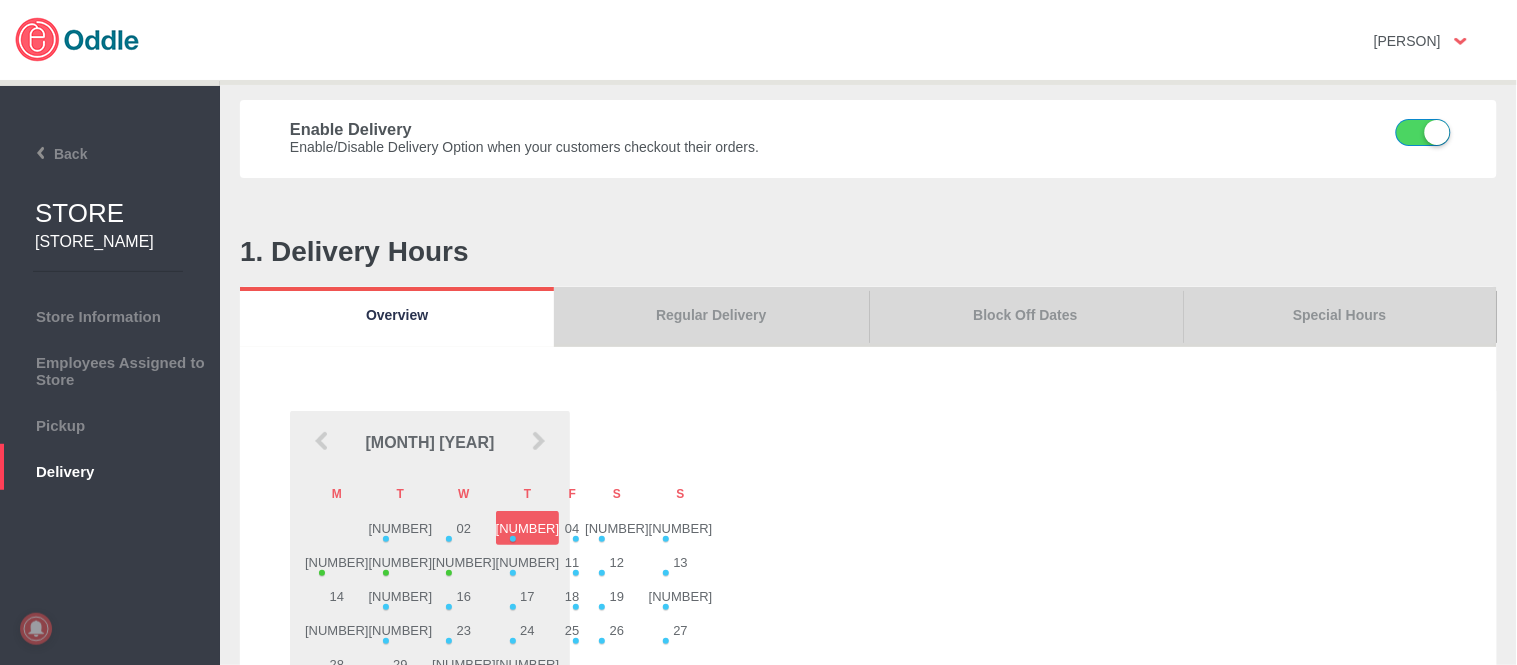 scroll, scrollTop: 111, scrollLeft: 0, axis: vertical 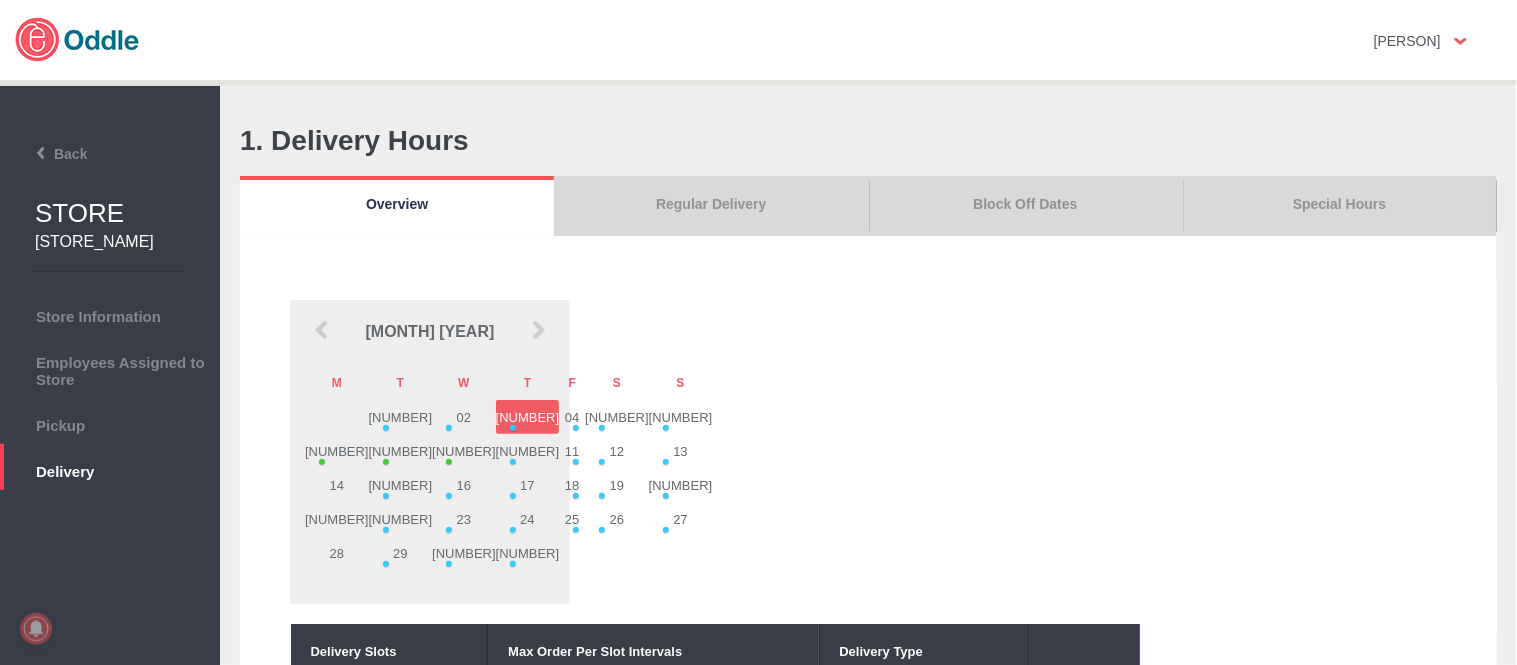 click on "••••••• ••••••••" at bounding box center [711, 206] 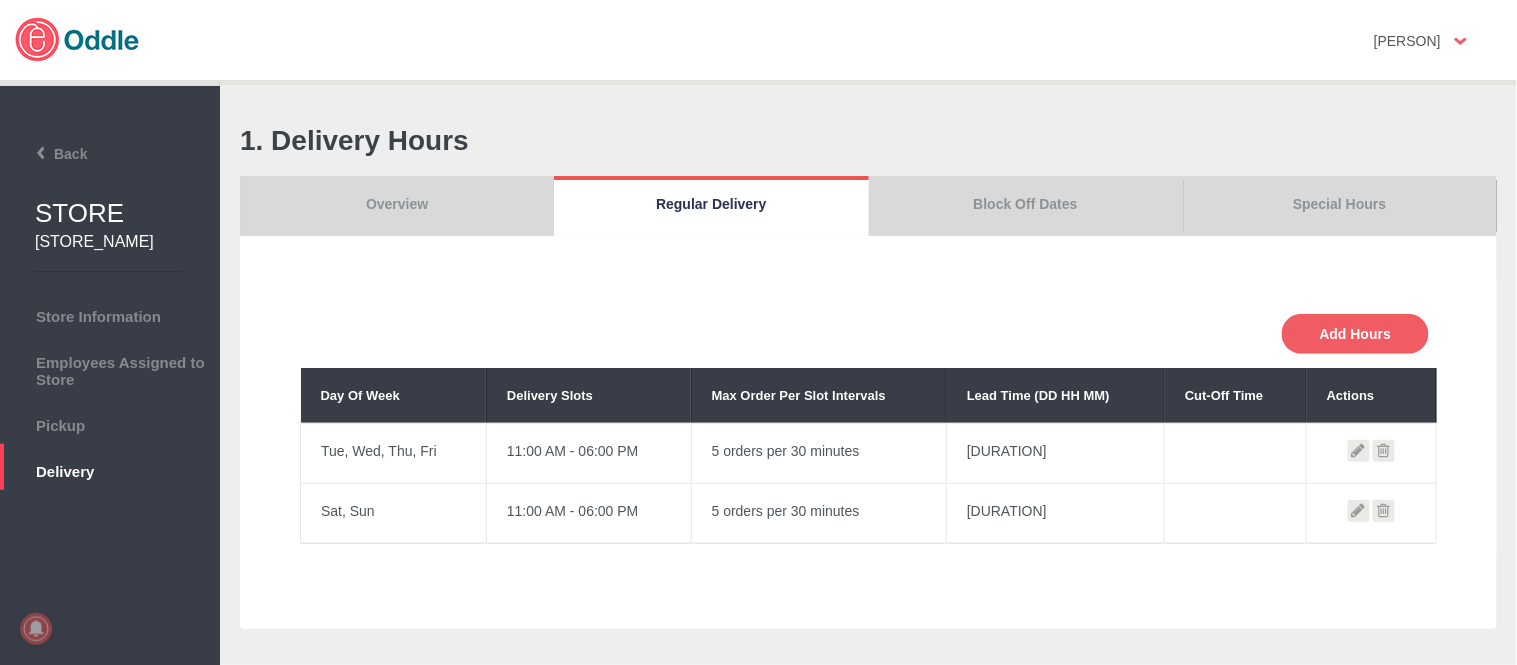 click on "••••• ••• •••••" at bounding box center (1026, 206) 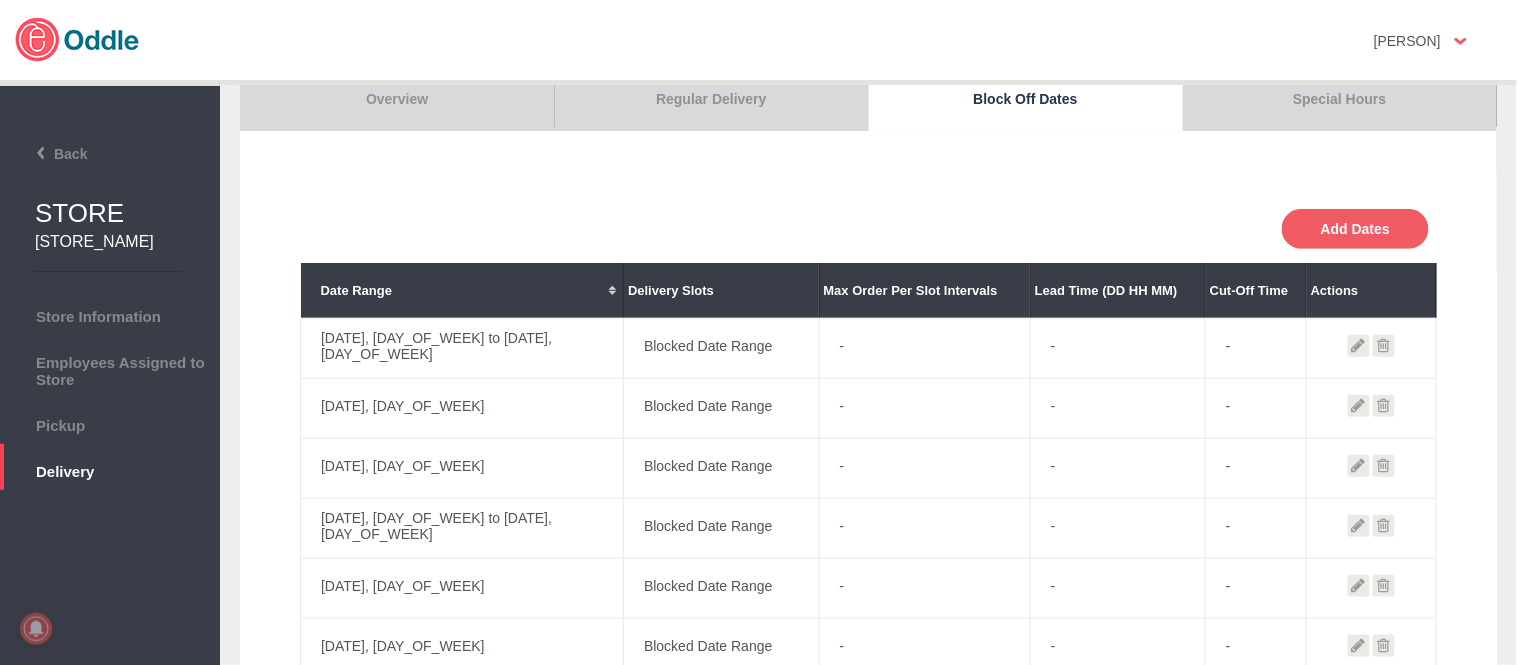 scroll, scrollTop: 0, scrollLeft: 0, axis: both 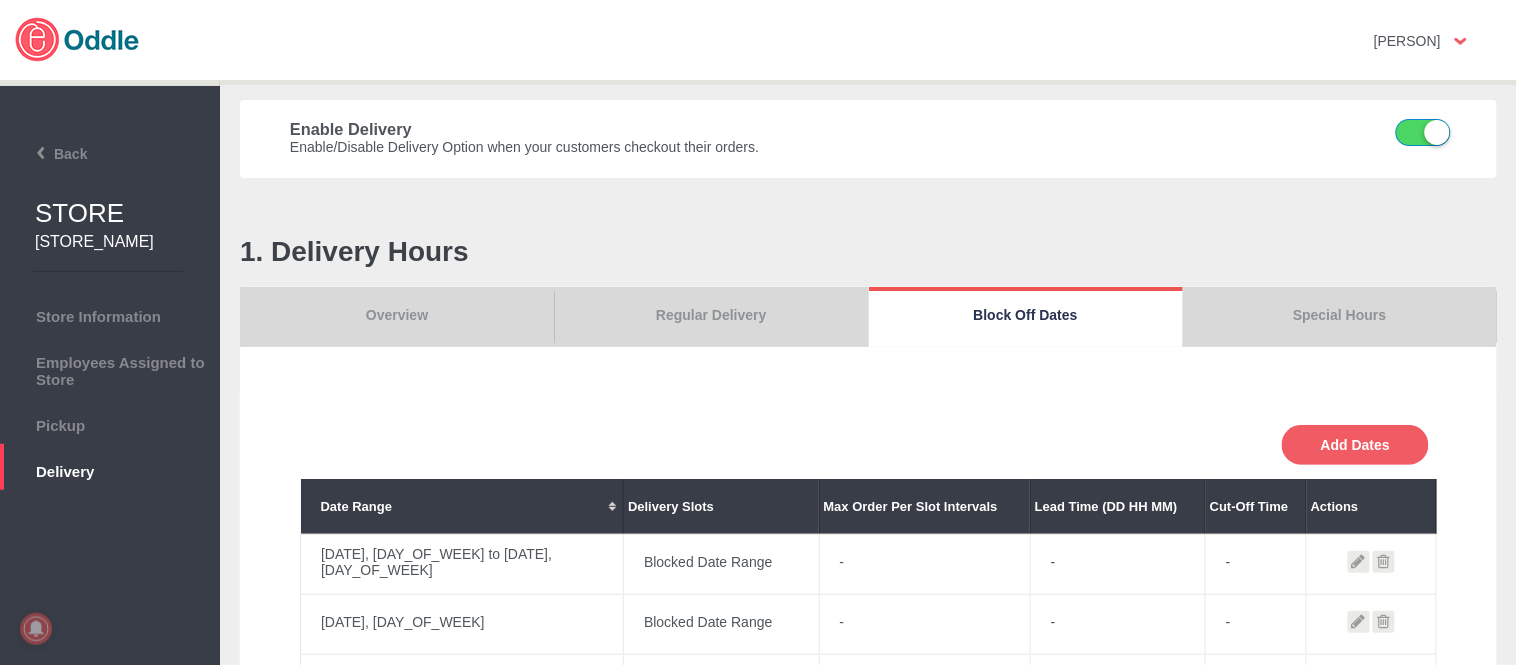 click on "••••••••" at bounding box center [397, 317] 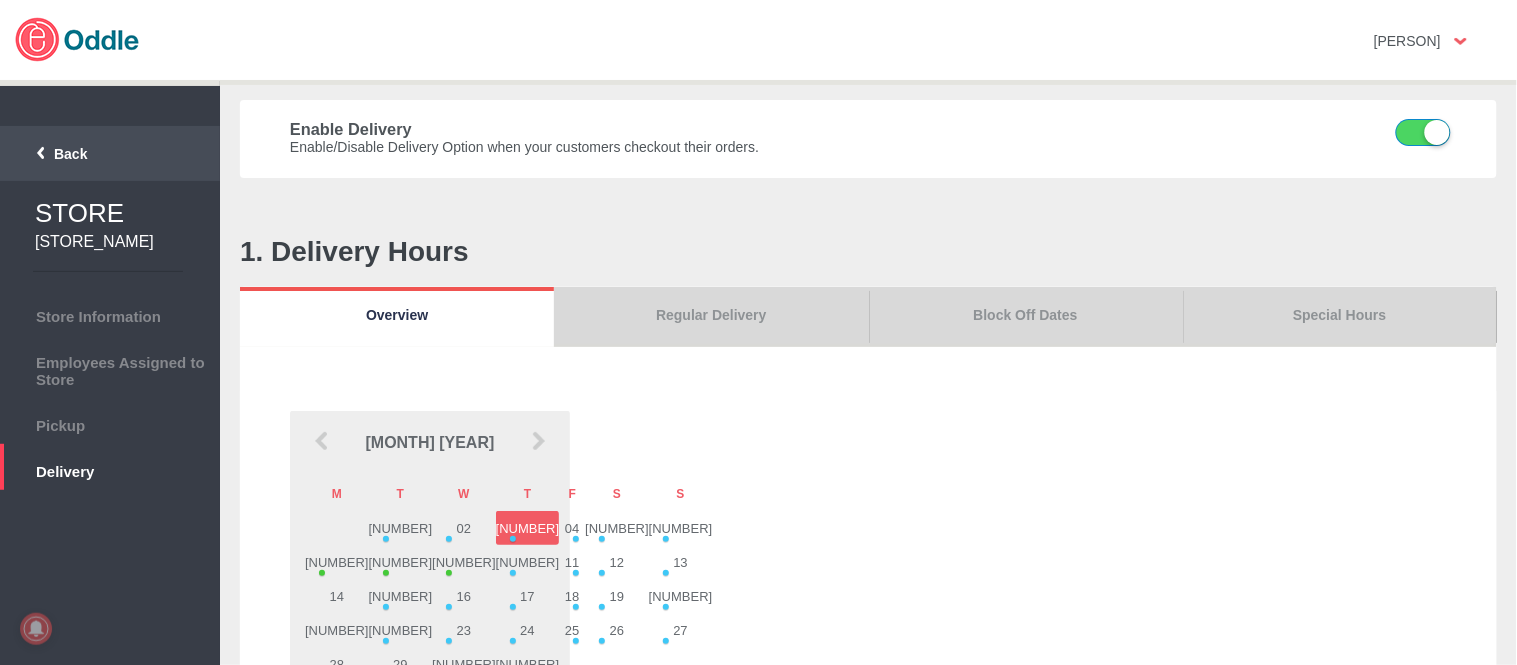 click on "••••" at bounding box center [110, 153] 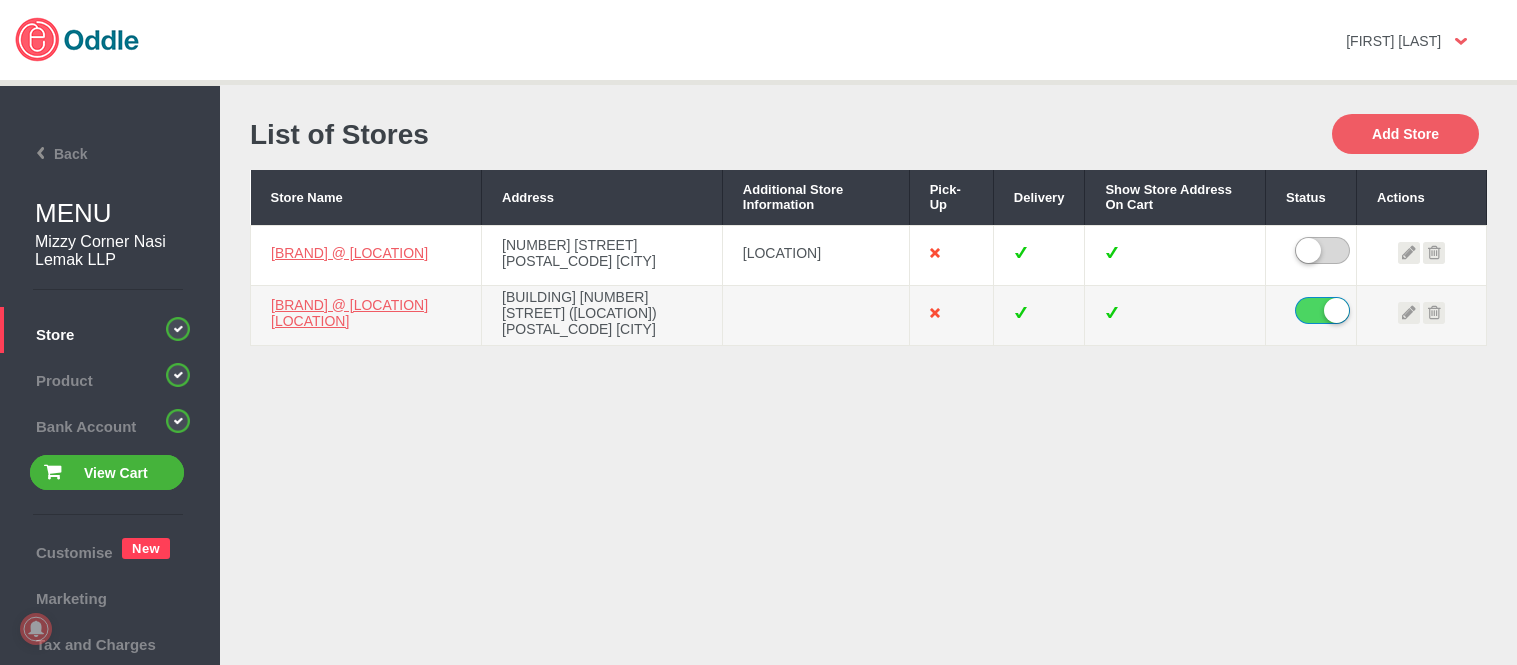 scroll, scrollTop: 0, scrollLeft: 0, axis: both 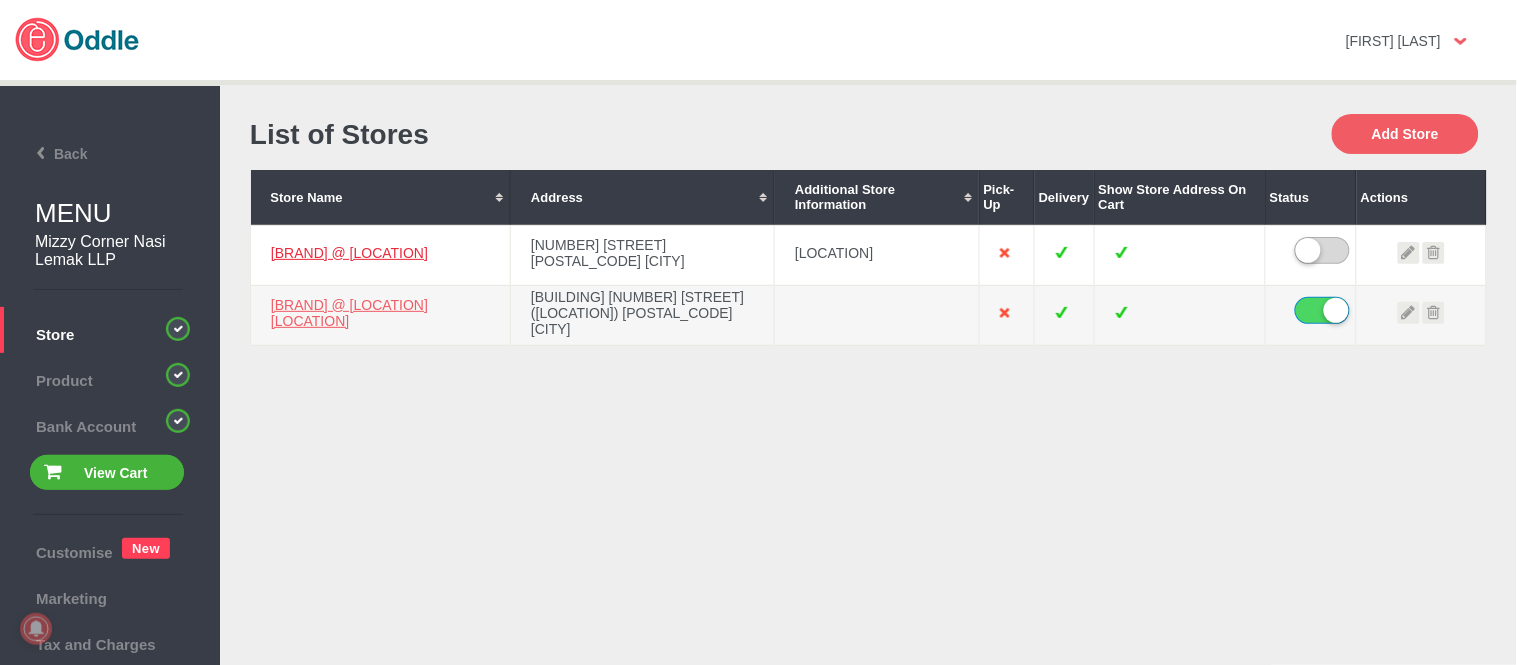 click on "[BRAND] @ [LOCATION]" at bounding box center [349, 253] 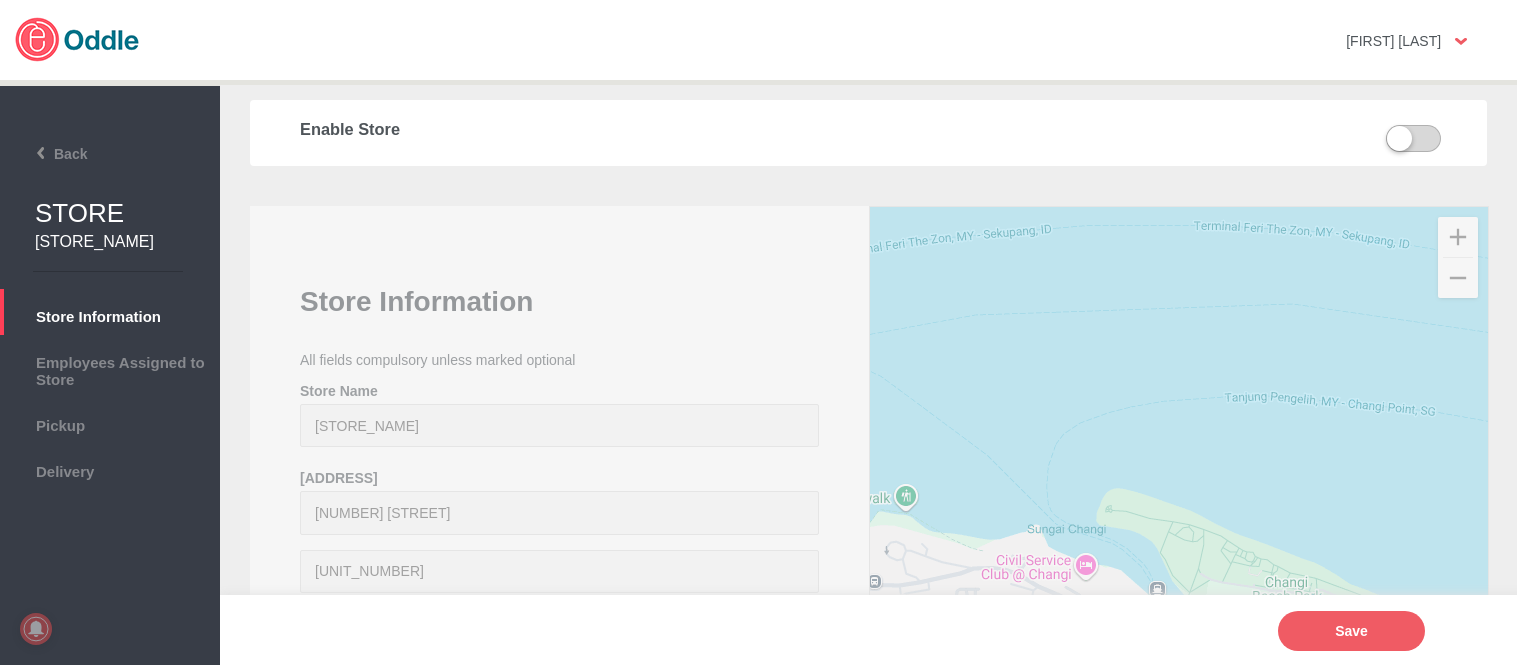 scroll, scrollTop: 0, scrollLeft: 0, axis: both 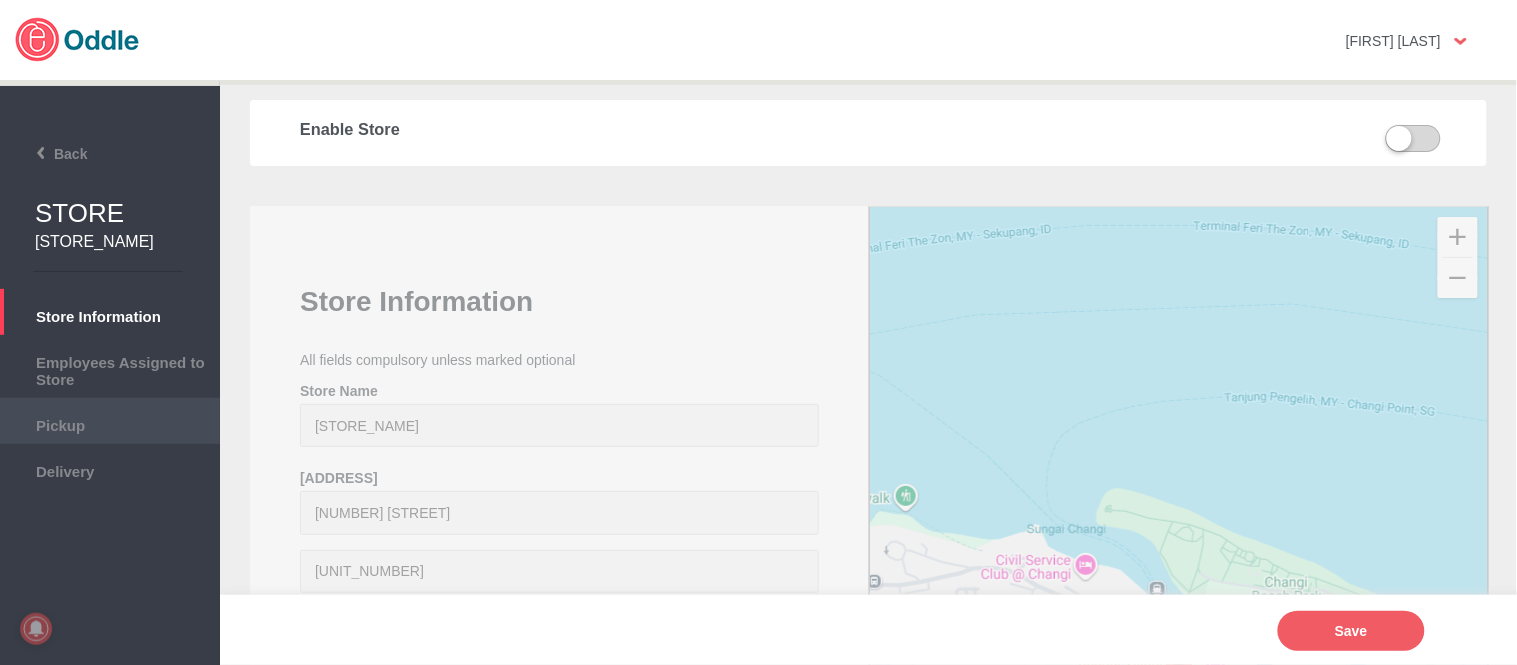 click on "Pickup" at bounding box center (110, 423) 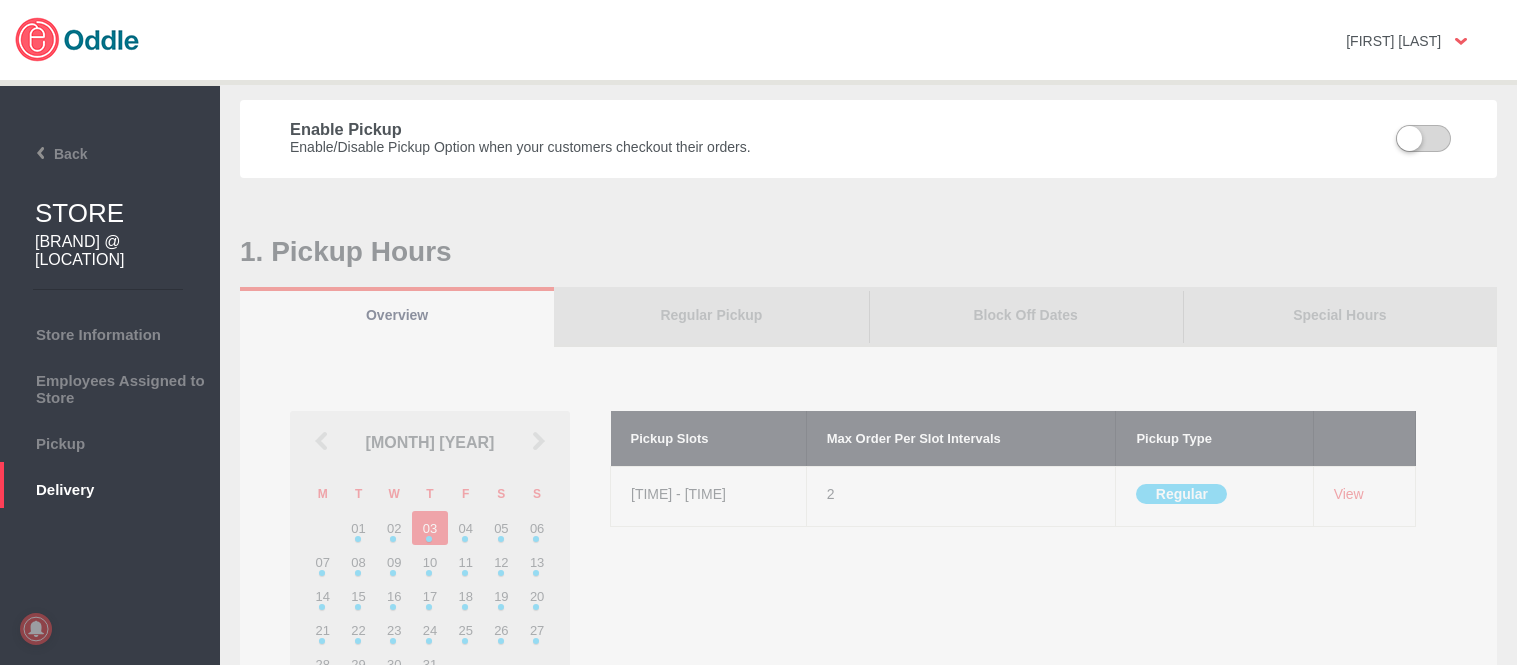 scroll, scrollTop: 0, scrollLeft: 0, axis: both 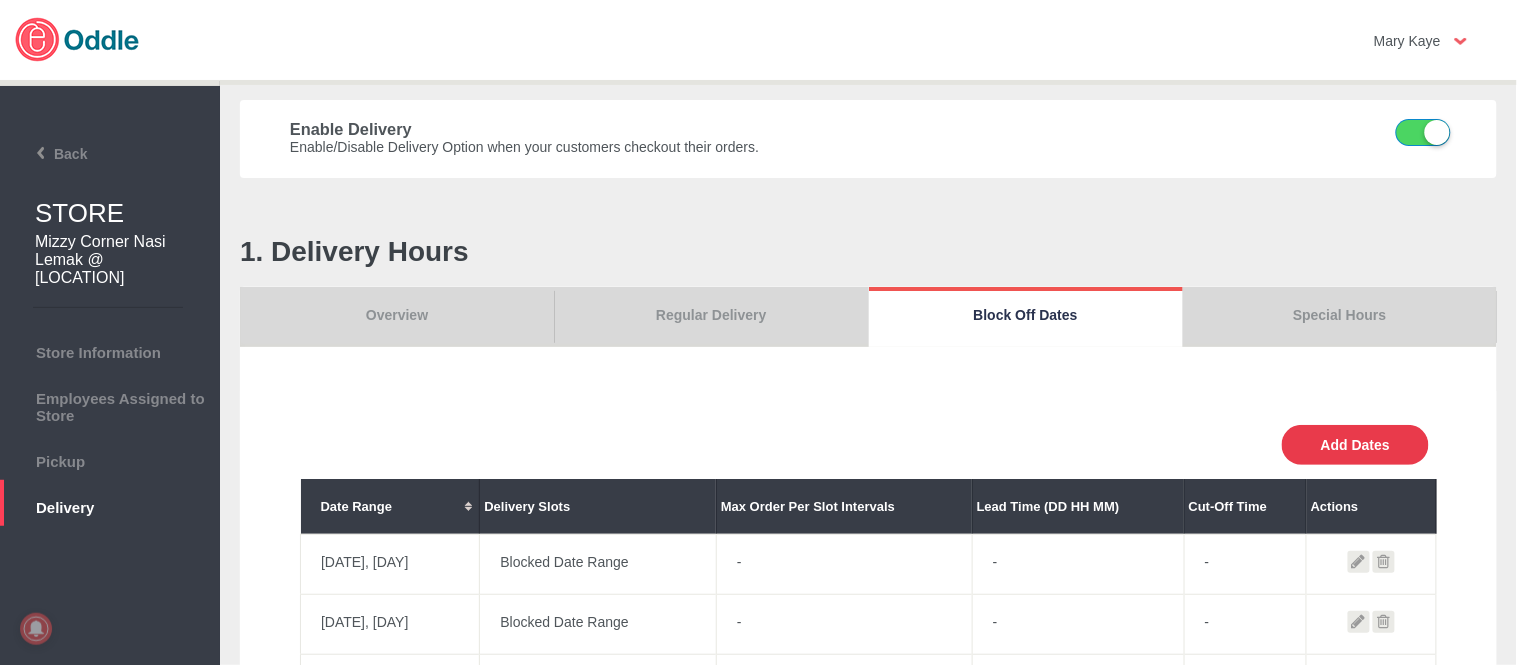click on "Add Dates" at bounding box center (1355, 445) 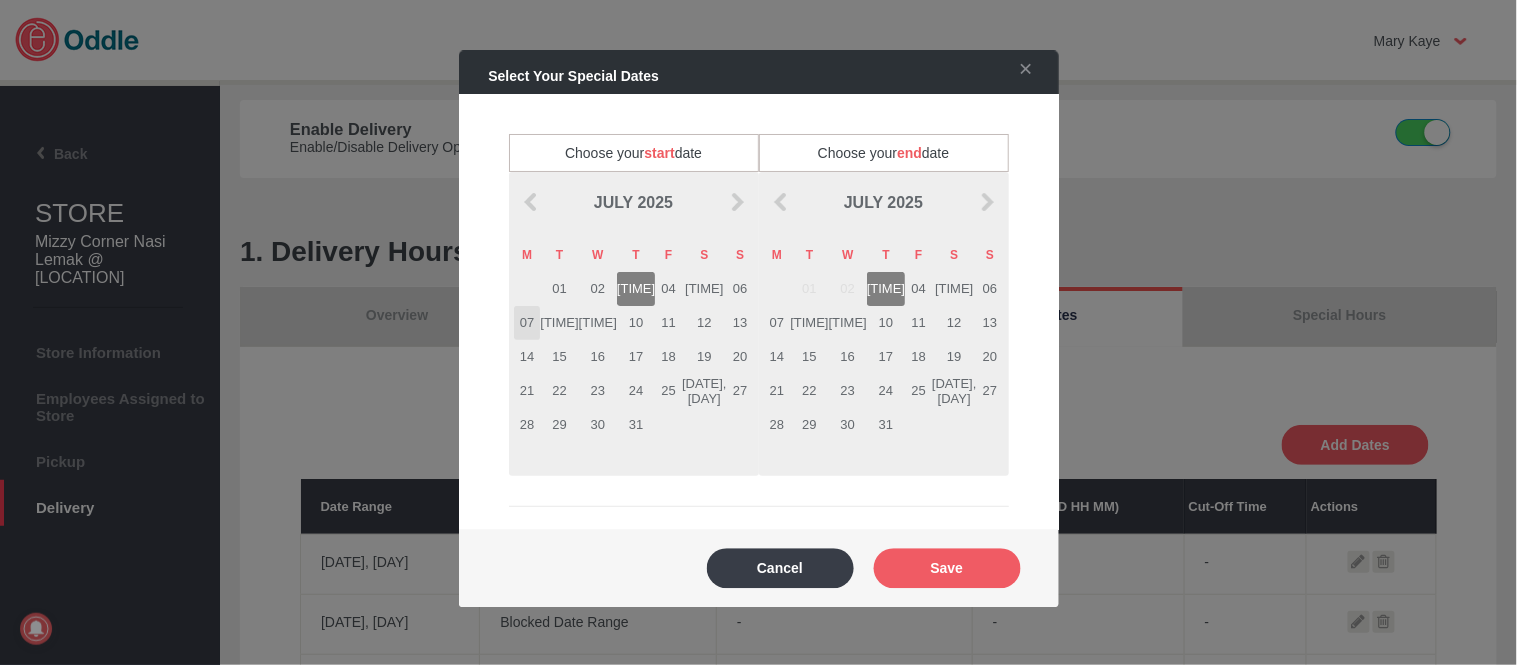 click on "07" at bounding box center [527, 323] 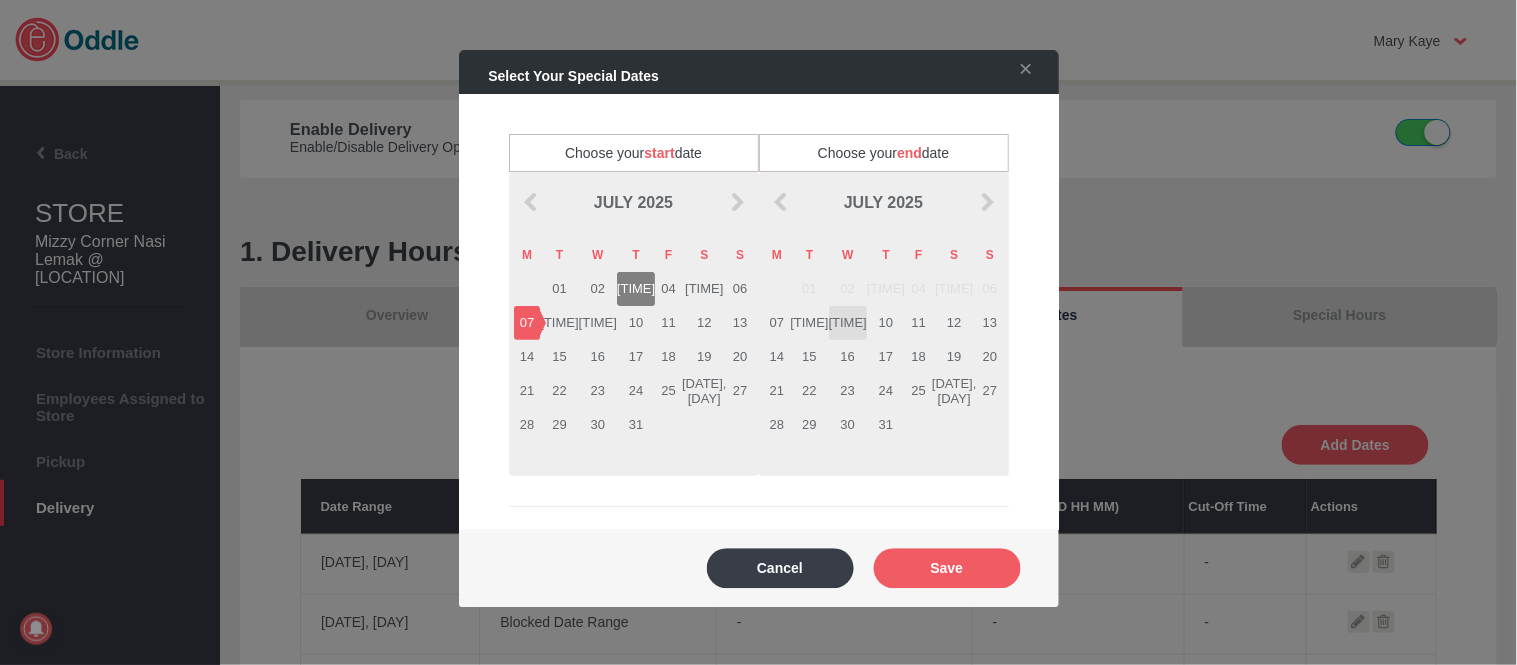 click on "[TIME]" at bounding box center (848, 323) 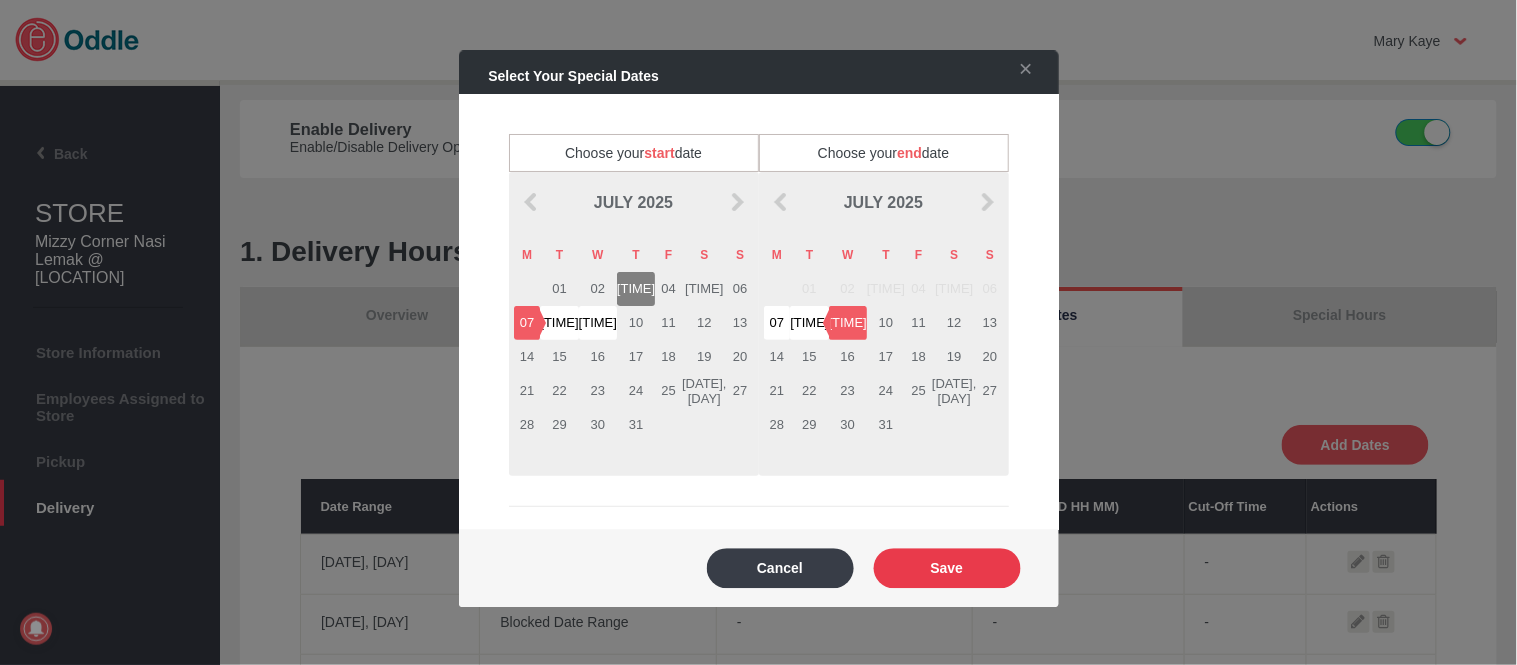 click on "Save" at bounding box center [947, 568] 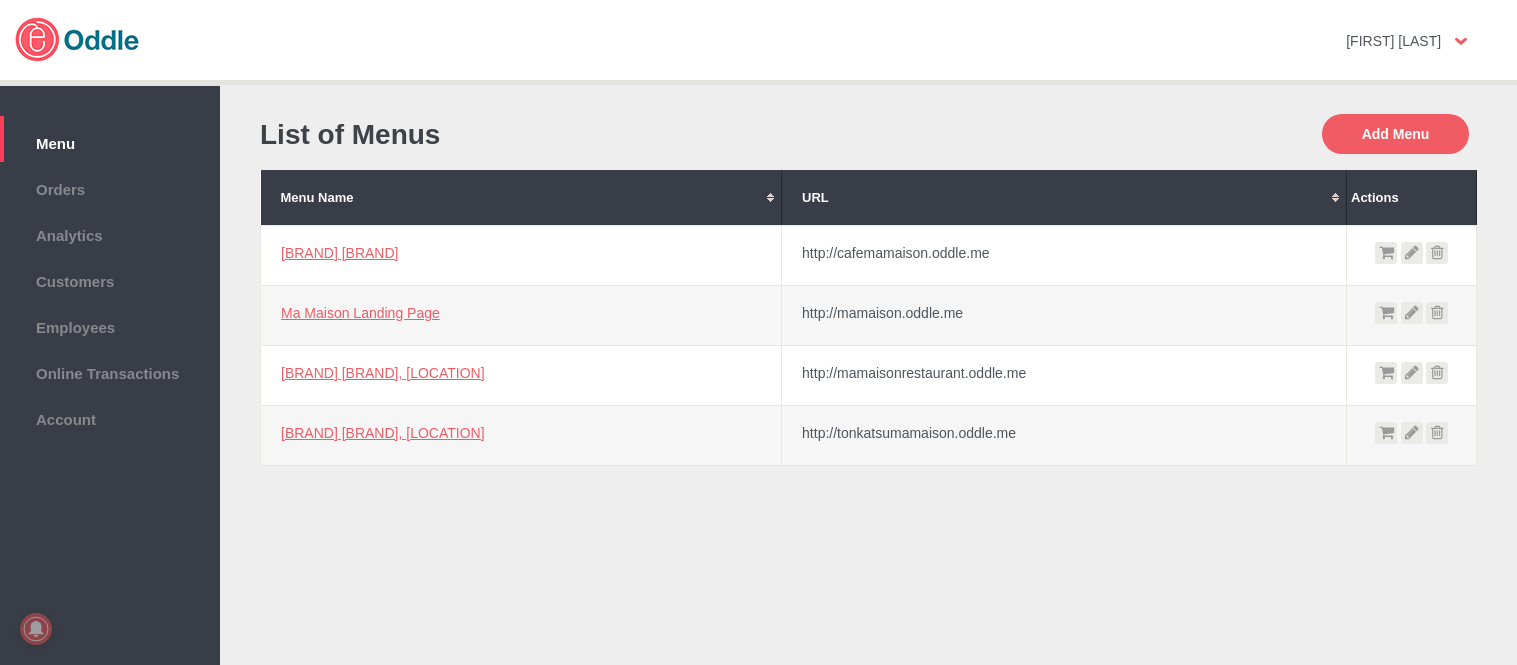 scroll, scrollTop: 0, scrollLeft: 0, axis: both 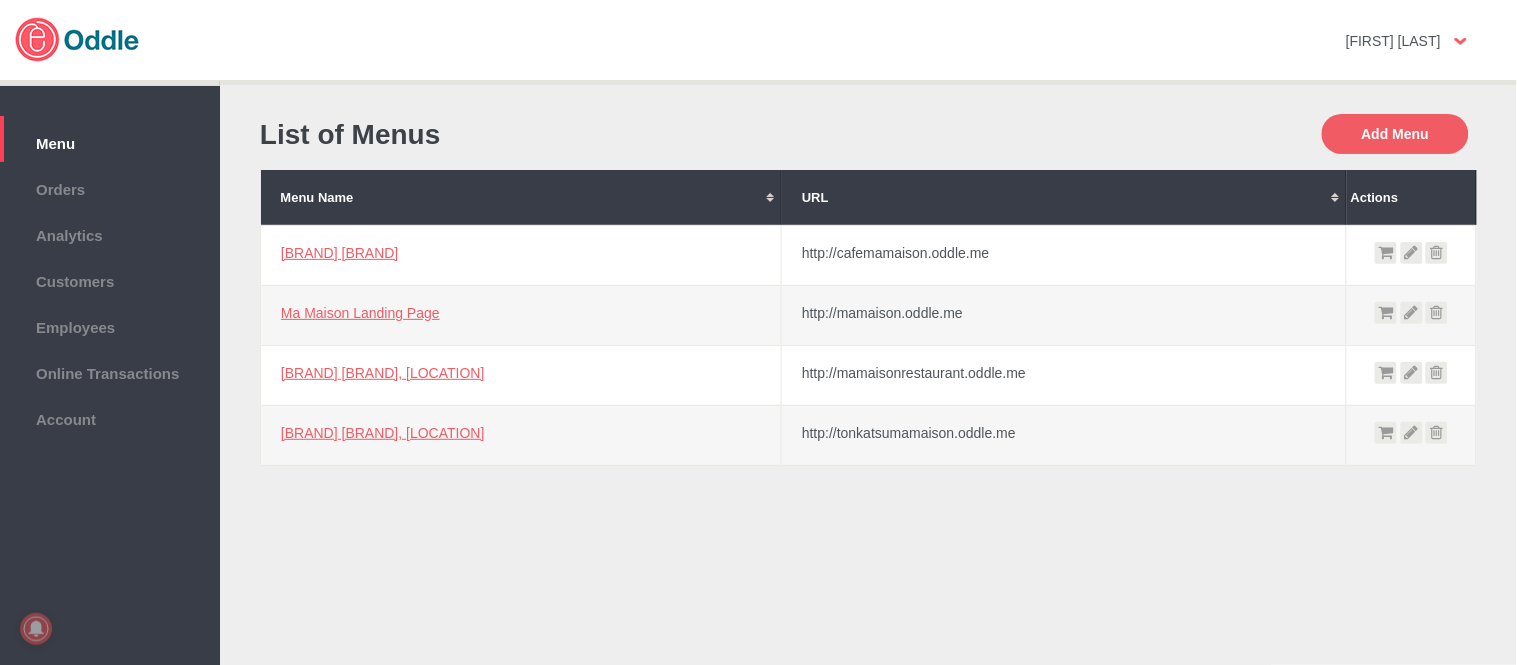 click on "Menu Name" at bounding box center (521, 197) 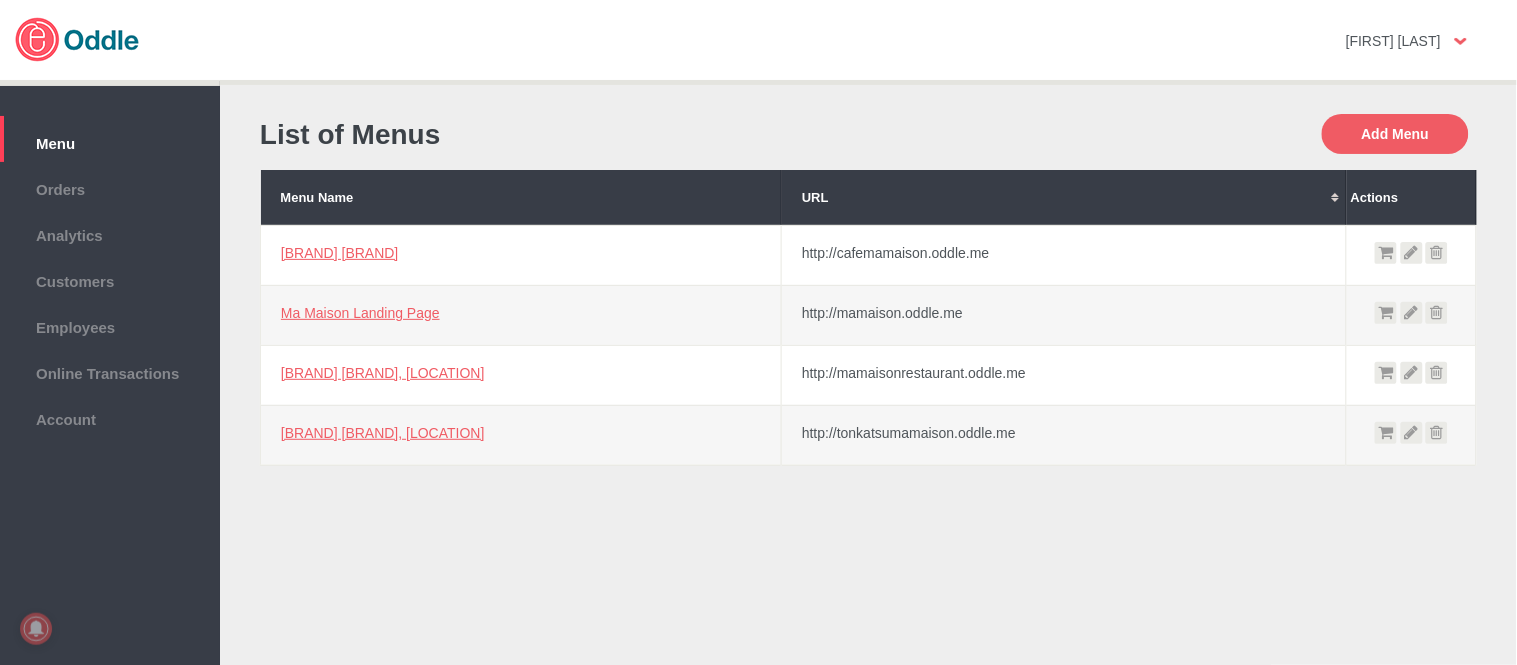 click on "[BRAND] [BRAND]" at bounding box center (521, 255) 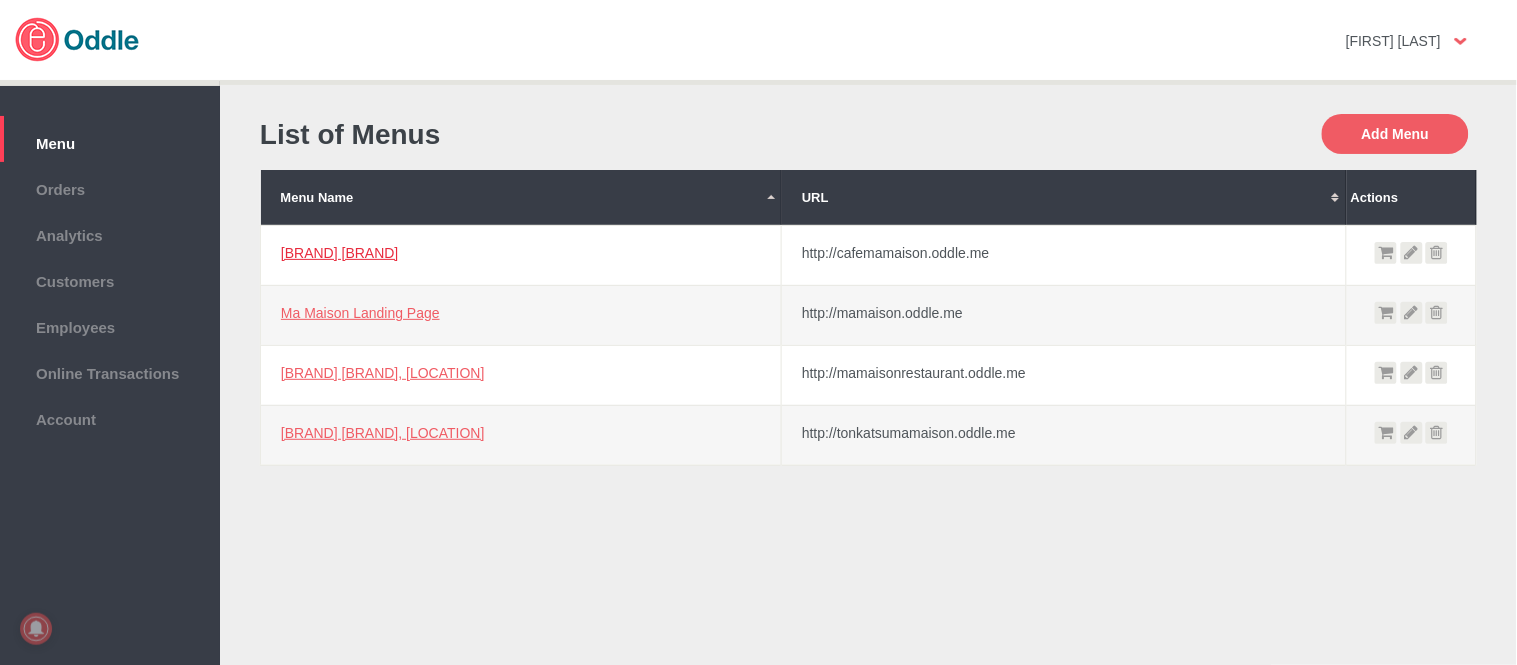 click on "Cafe Ma Maison" at bounding box center (339, 253) 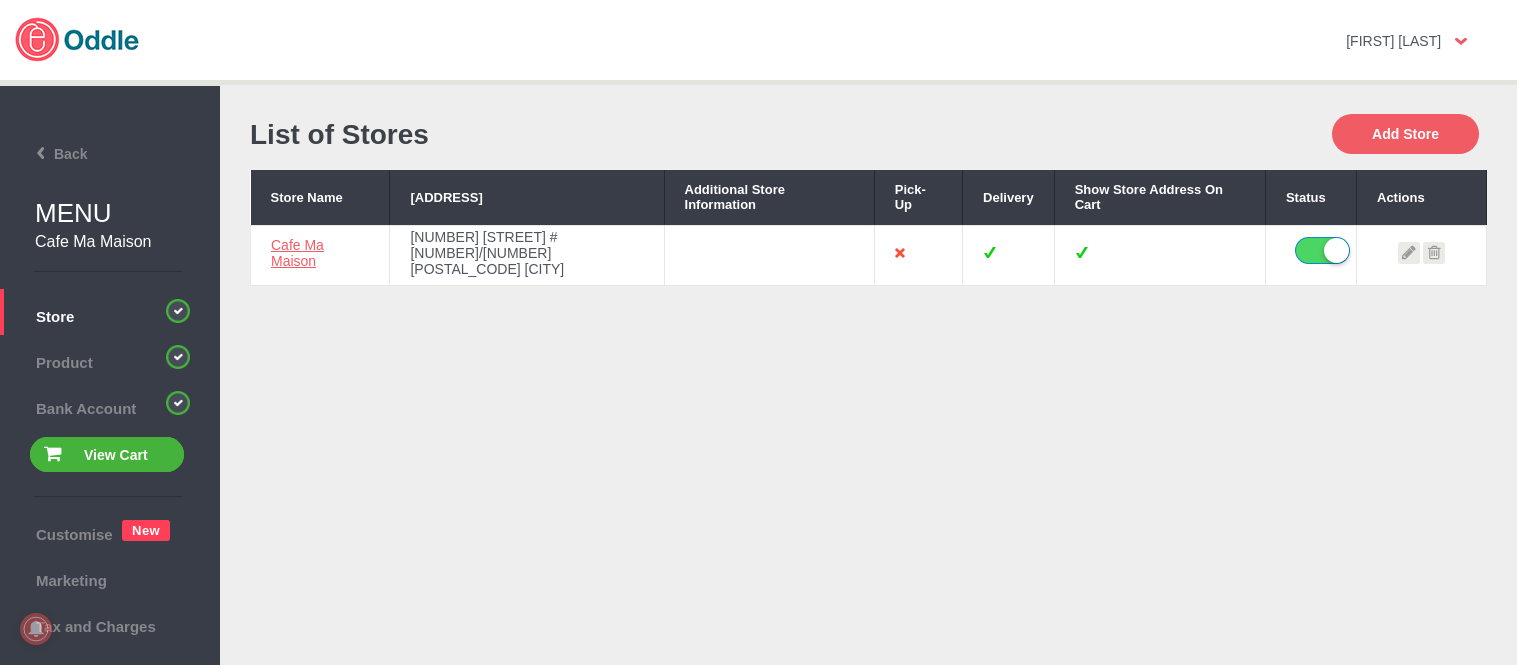 scroll, scrollTop: 0, scrollLeft: 0, axis: both 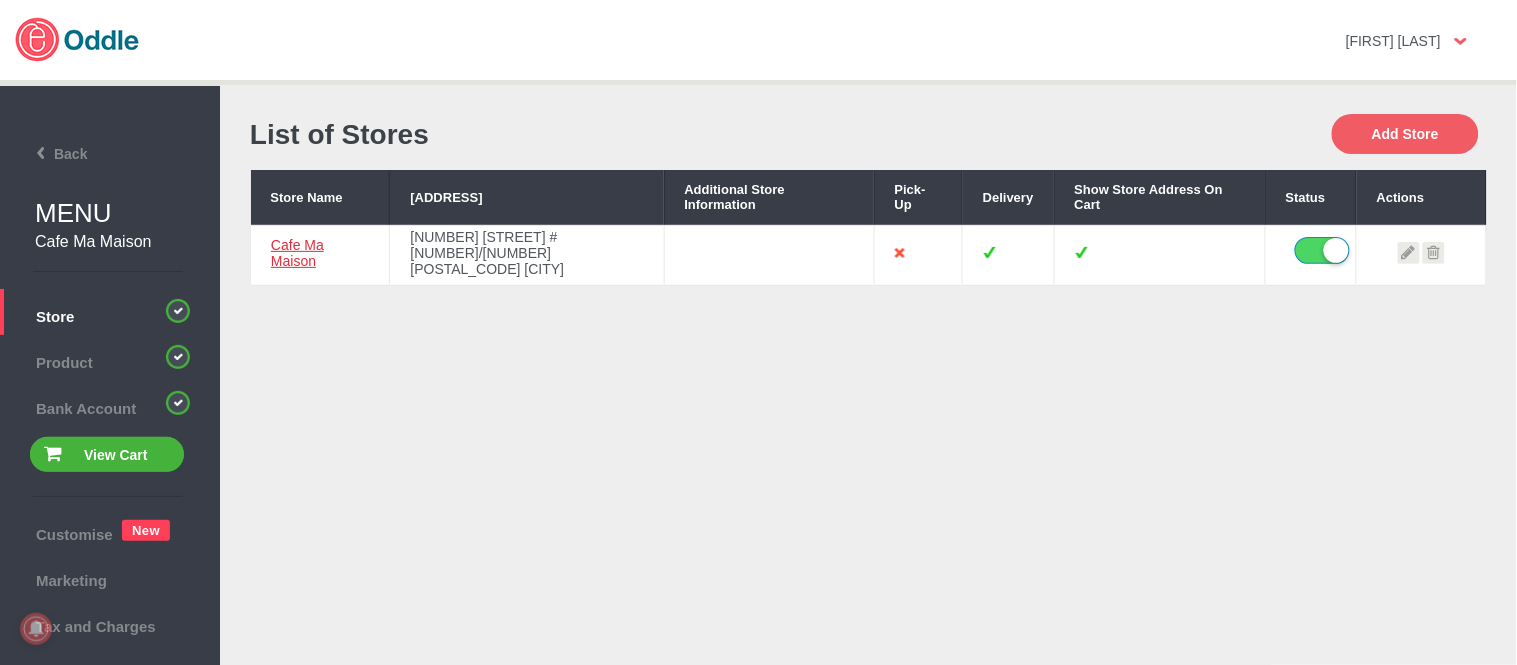 click on "Cafe Ma Maison" at bounding box center (297, 253) 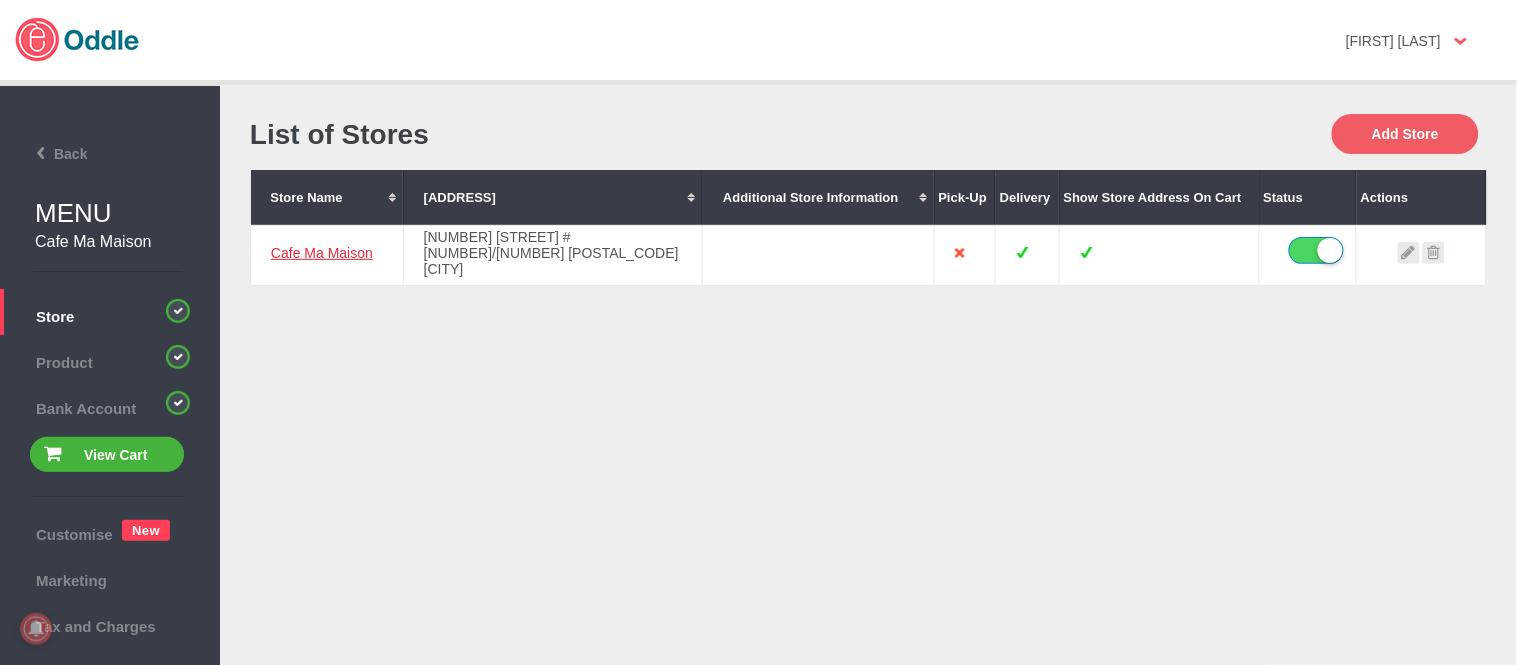 click on "Cafe Ma Maison" at bounding box center (322, 253) 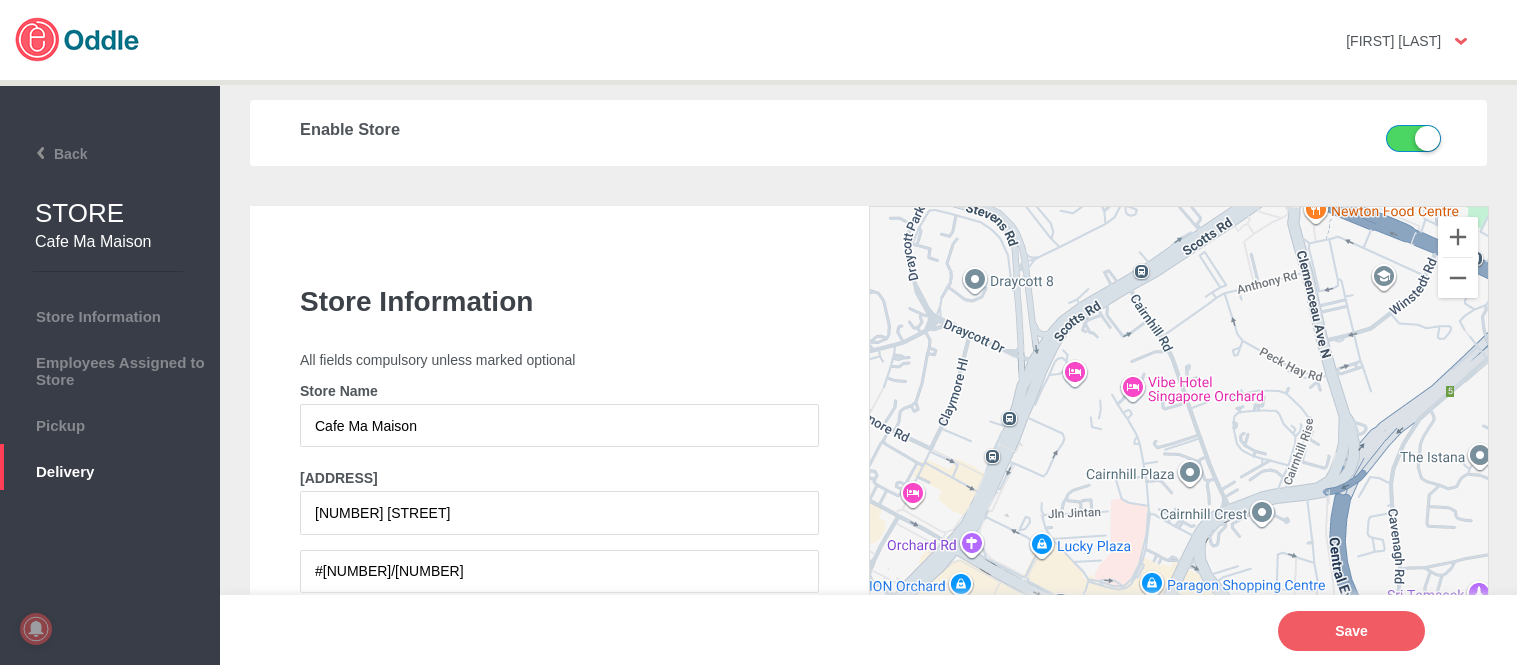scroll, scrollTop: 0, scrollLeft: 0, axis: both 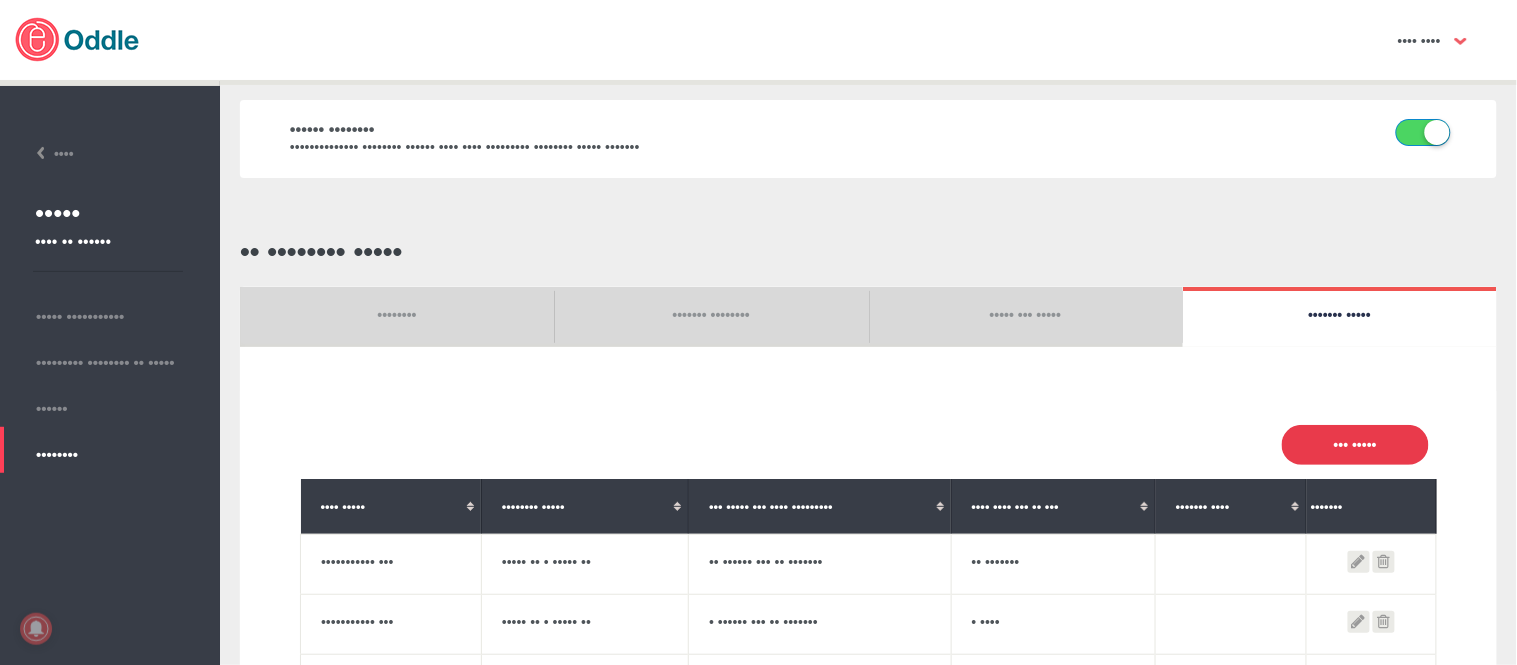 click on "••• •••••" at bounding box center (1355, 445) 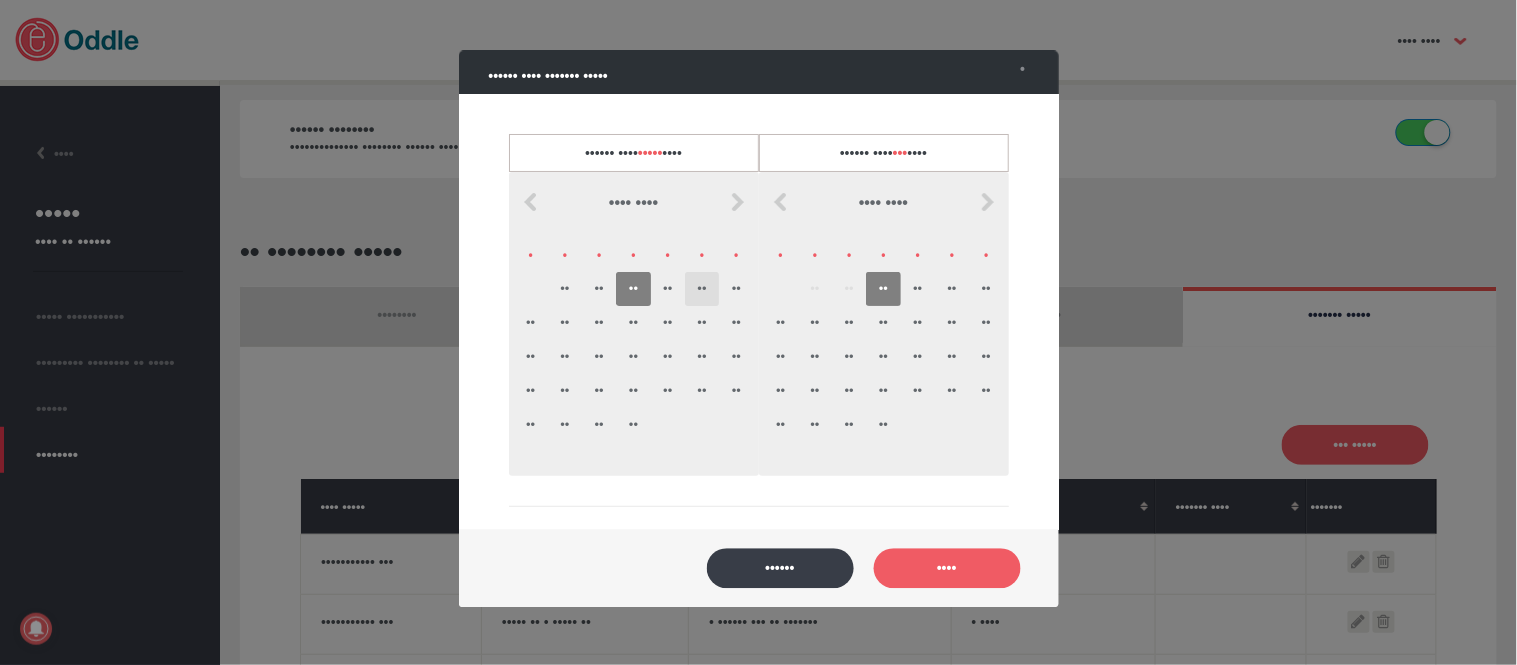 click on "••" at bounding box center (702, 289) 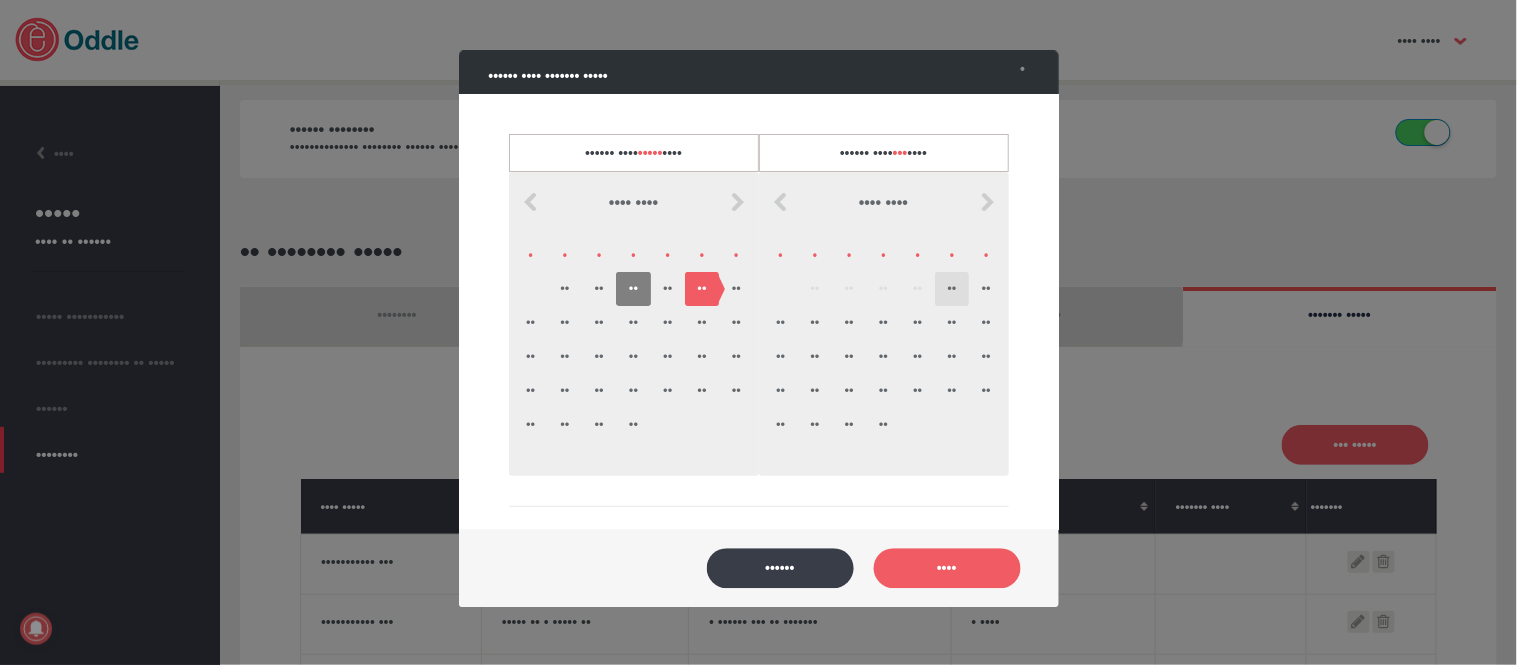 click on "••" at bounding box center [952, 289] 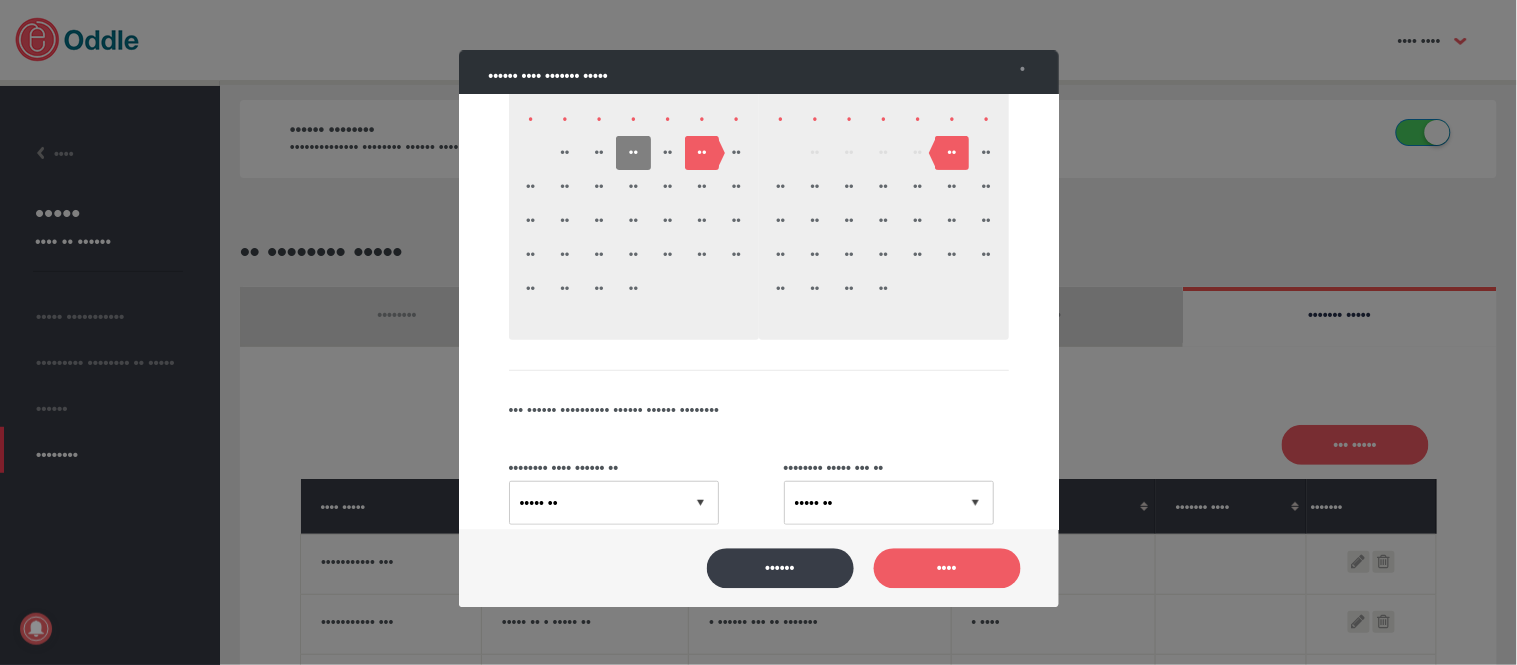 scroll, scrollTop: 333, scrollLeft: 0, axis: vertical 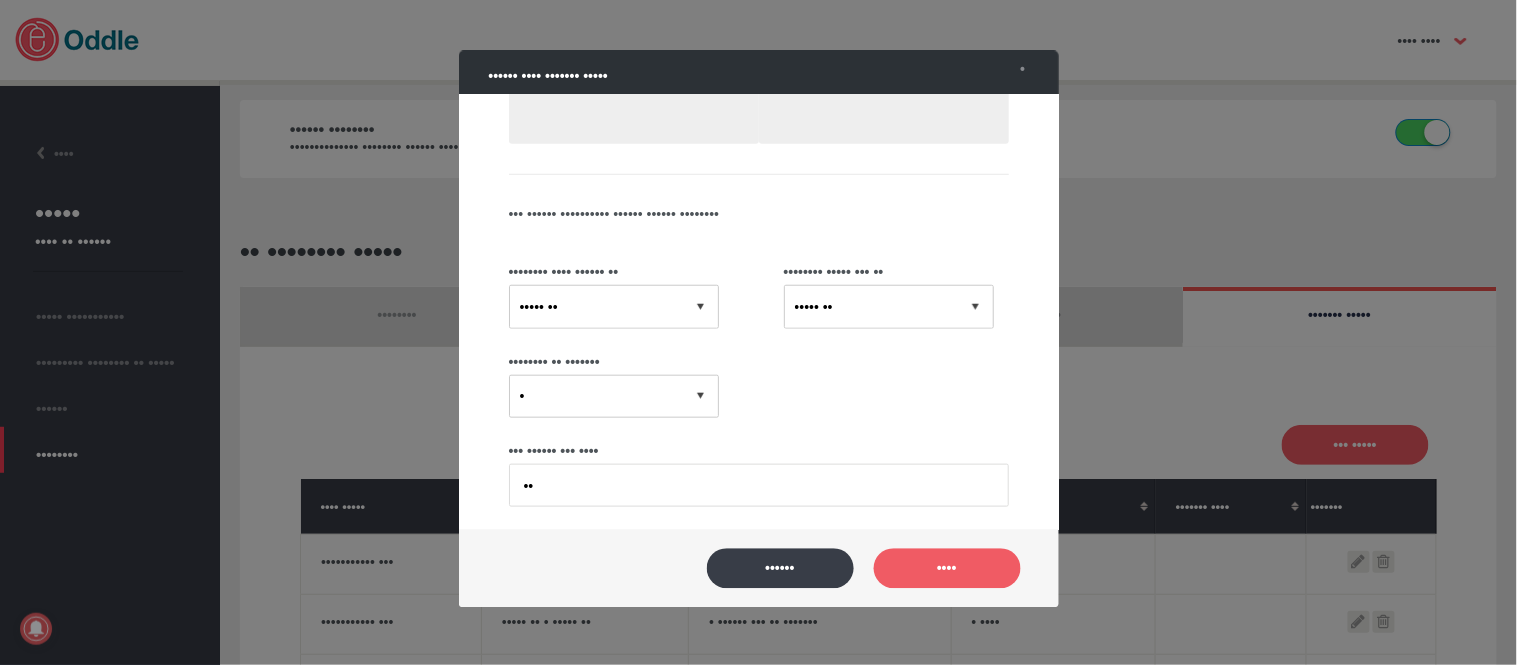 click on "••••• •• ••••• •• ••••• •• ••••• •• ••••• •• ••••• •• ••••• •• ••••• •• ••••• •• ••••• •• ••••• •• ••••• •• ••••• •• ••••• •• ••••• •• ••••• •• ••••• •• ••••• •• ••••• •• ••••• •• ••••• •• ••••• •• ••••• •• ••••• •• ••••• •• ••••• •• ••••• •• ••••• •• ••••• •• ••••• •• ••••• •• ••••• •• ••••• •• ••••• •• ••••• •• ••••• •• ••••• •• ••••• •• ••••• •• ••••• •• ••••• •• ••••• •• ••••• •• ••••• •• ••••• •• ••••• •• ••••• •• ••••• •• ••••• •• ••••• •• ••••• •• ••••• •• ••••• •• ••••• •• ••••• •• ••••• •• ••••• •• ••••• •• ••••• •• ••••• •• ••••• •• ••••• •• ••••• •• ••••• •• ••••• •• ••••• •• ••••• •• ••••• •• ••••• •• ••••• •• ••••• •• ••••• •• ••••• •• ••••• •• ••••• •• ••••• •• ••••• •• ••••• •• ••••• •• ••••• •• ••••• •• ••••• •• ••••• •• ••••• •• ••••• •• ••••• •• ••••• •• ••••• •• ••••• •• ••••• •• ••••• •• ••••• •• ••••• •• ••••• •• ••••• ••" at bounding box center [614, 306] 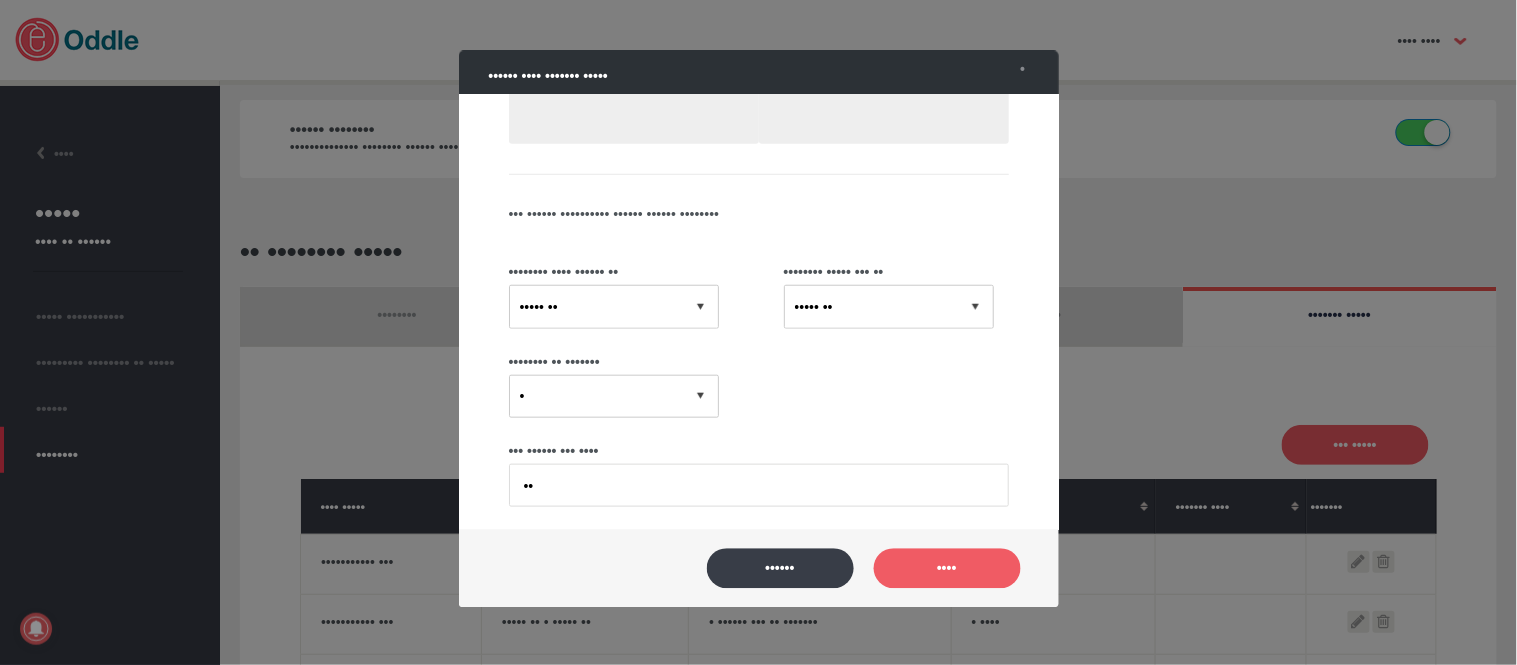 select on "••••• ••" 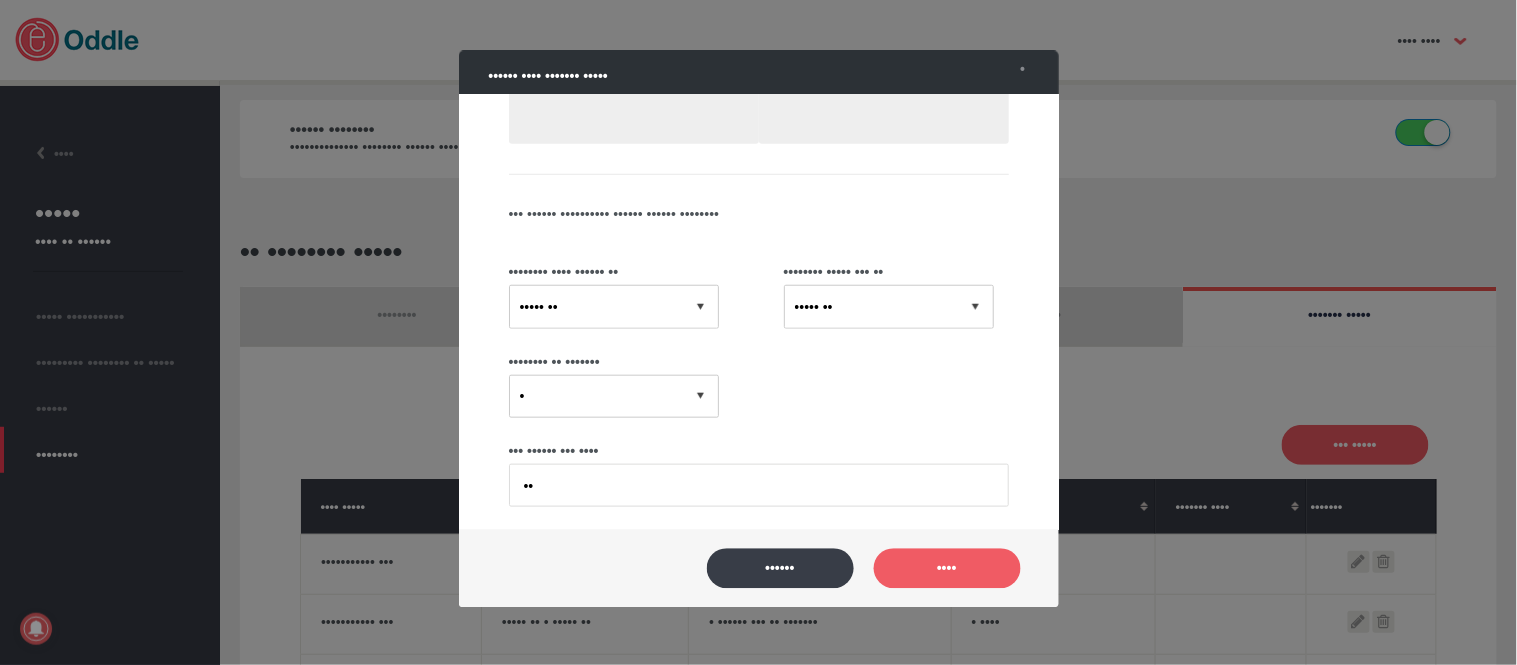 click on "••••• •• ••••• •• ••••• •• ••••• •• ••••• •• ••••• •• ••••• •• ••••• •• ••••• •• ••••• •• ••••• •• ••••• •• ••••• •• ••••• •• ••••• •• ••••• •• ••••• •• ••••• •• ••••• •• ••••• •• ••••• •• ••••• •• ••••• •• ••••• •• ••••• •• ••••• •• ••••• •• ••••• •• ••••• •• ••••• •• ••••• •• ••••• •• ••••• •• ••••• •• ••••• •• ••••• •• ••••• •• ••••• •• ••••• •• ••••• •• ••••• •• ••••• •• ••••• •• ••••• •• ••••• •• ••••• •• ••••• •• ••••• •• ••••• •• ••••• •• ••••• •• ••••• •• ••••• •• ••••• •• ••••• •• ••••• •• ••••• •• ••••• •• ••••• •• ••••• •• ••••• •• ••••• •• ••••• •• ••••• •• ••••• •• ••••• •• ••••• •• ••••• •• ••••• •• ••••• •• ••••• •• ••••• •• ••••• •• ••••• •• ••••• •• ••••• •• ••••• •• ••••• •• ••••• •• ••••• •• ••••• •• ••••• •• ••••• •• ••••• •• ••••• •• ••••• •• ••••• •• ••••• •• ••••• •• ••••• •• ••••• •• ••••• •• ••••• •• ••••• •• ••••• ••" at bounding box center (614, 306) 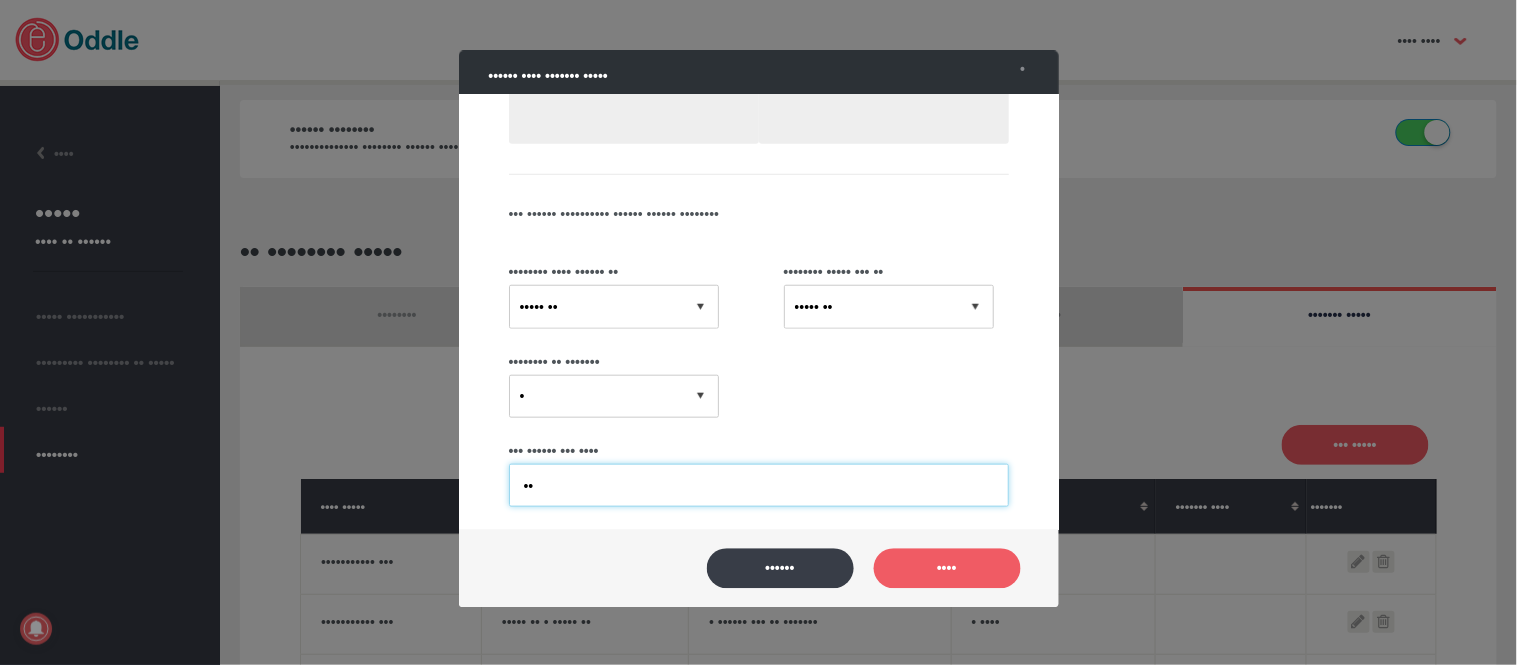 drag, startPoint x: 665, startPoint y: 474, endPoint x: 514, endPoint y: 474, distance: 151 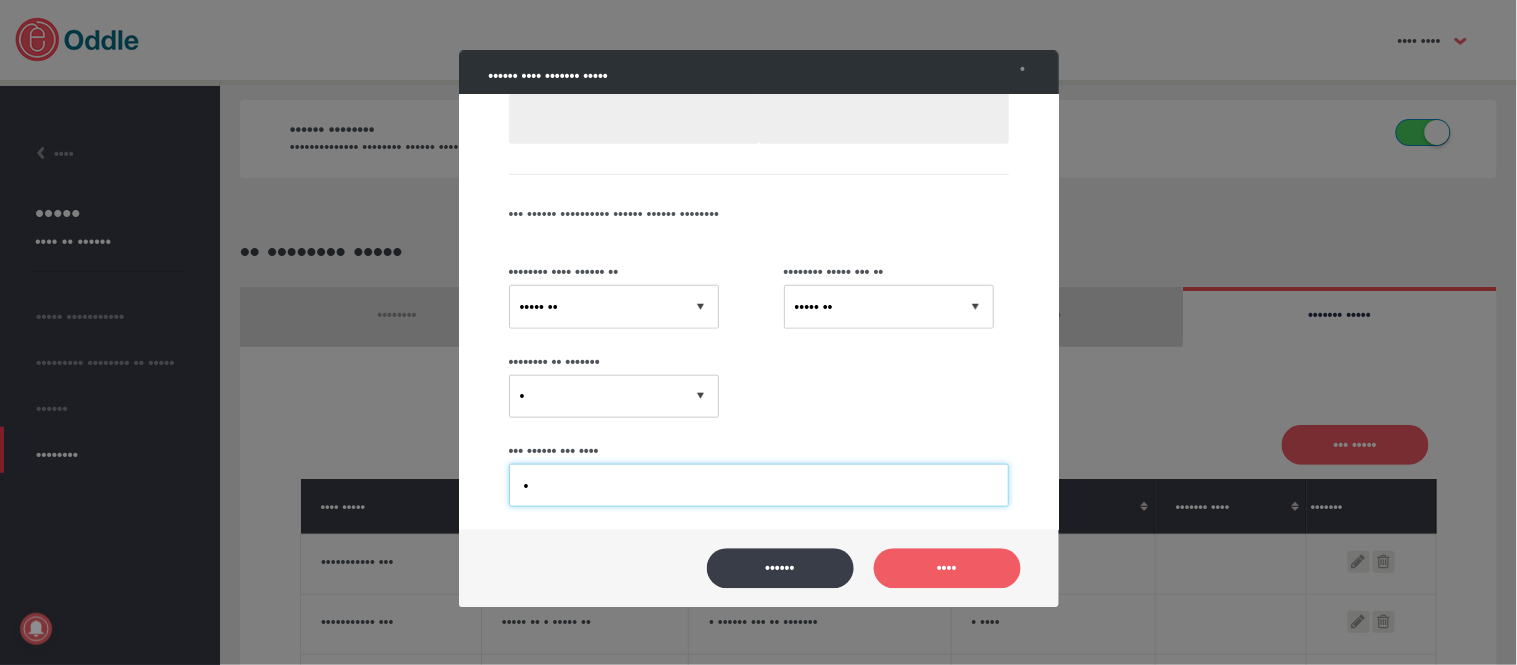 type on "•" 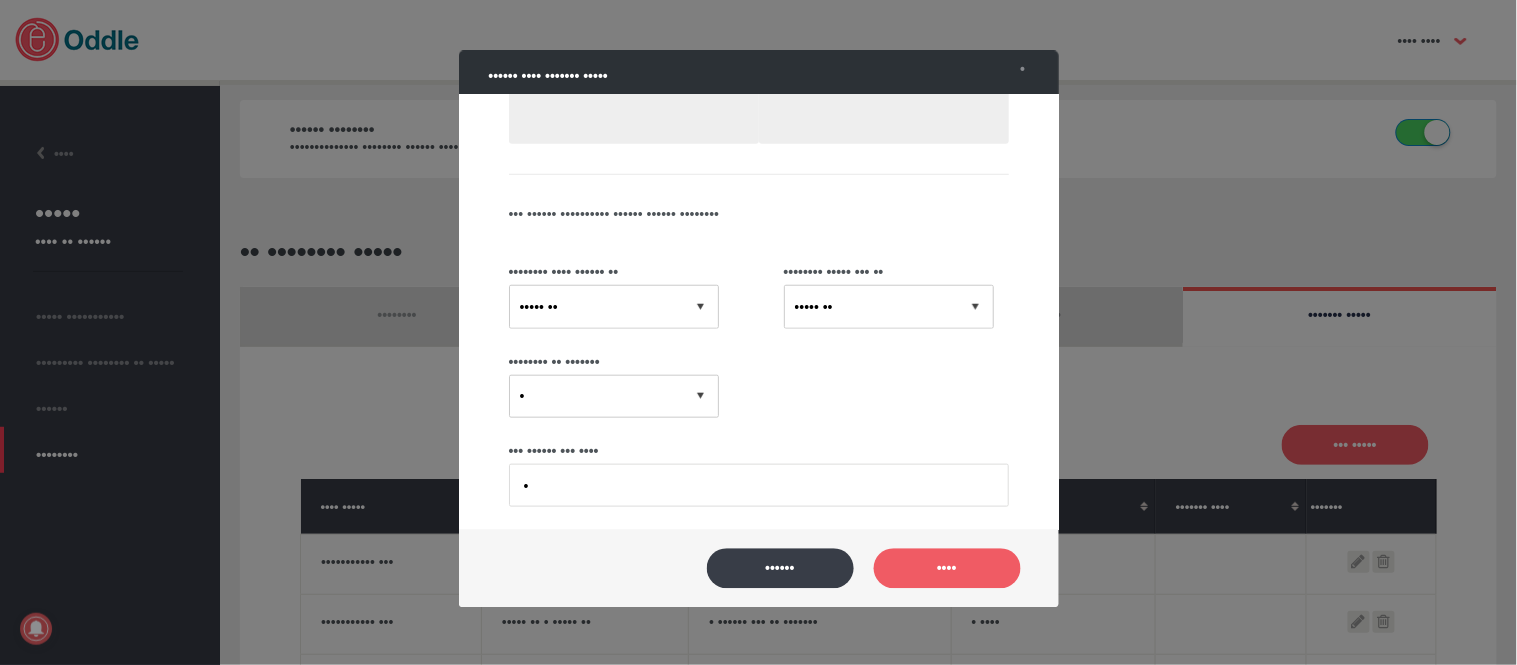 click on "•••••••• •• •••••••" at bounding box center (759, 361) 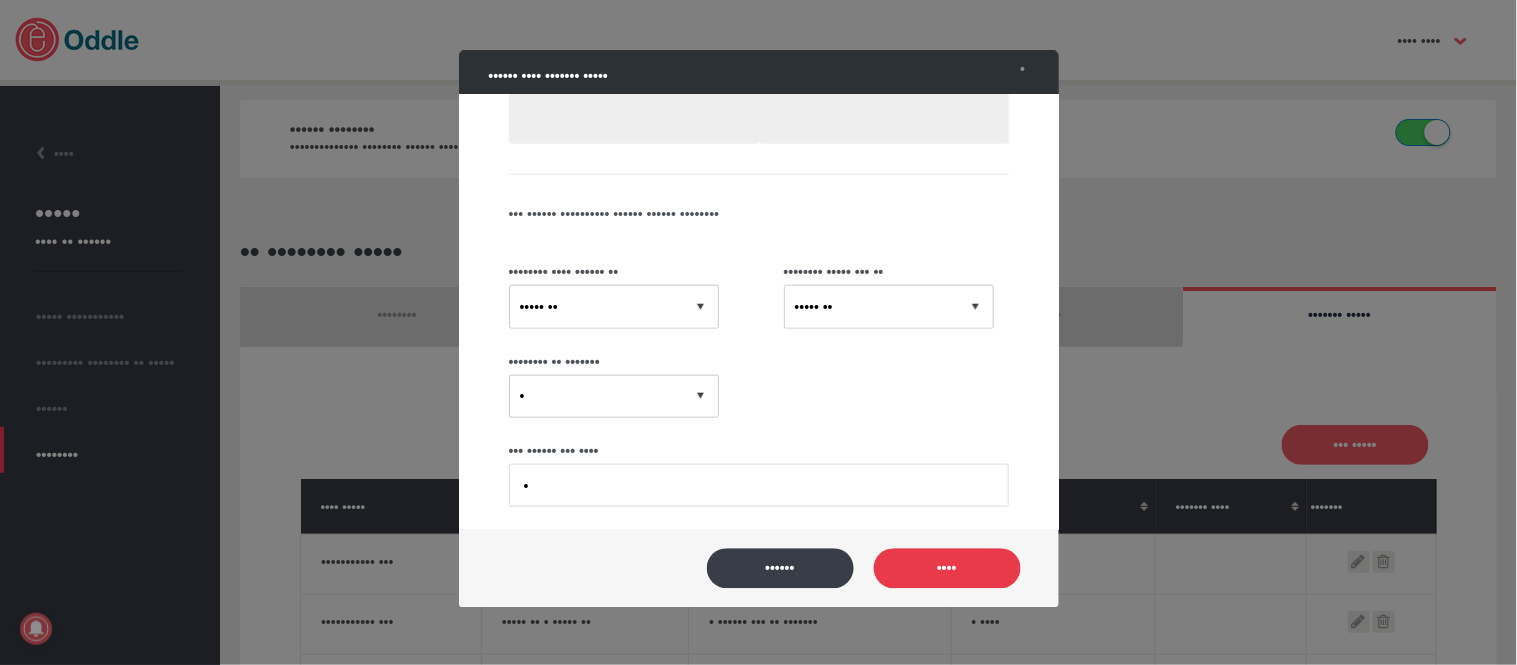 click on "••••" at bounding box center [947, 568] 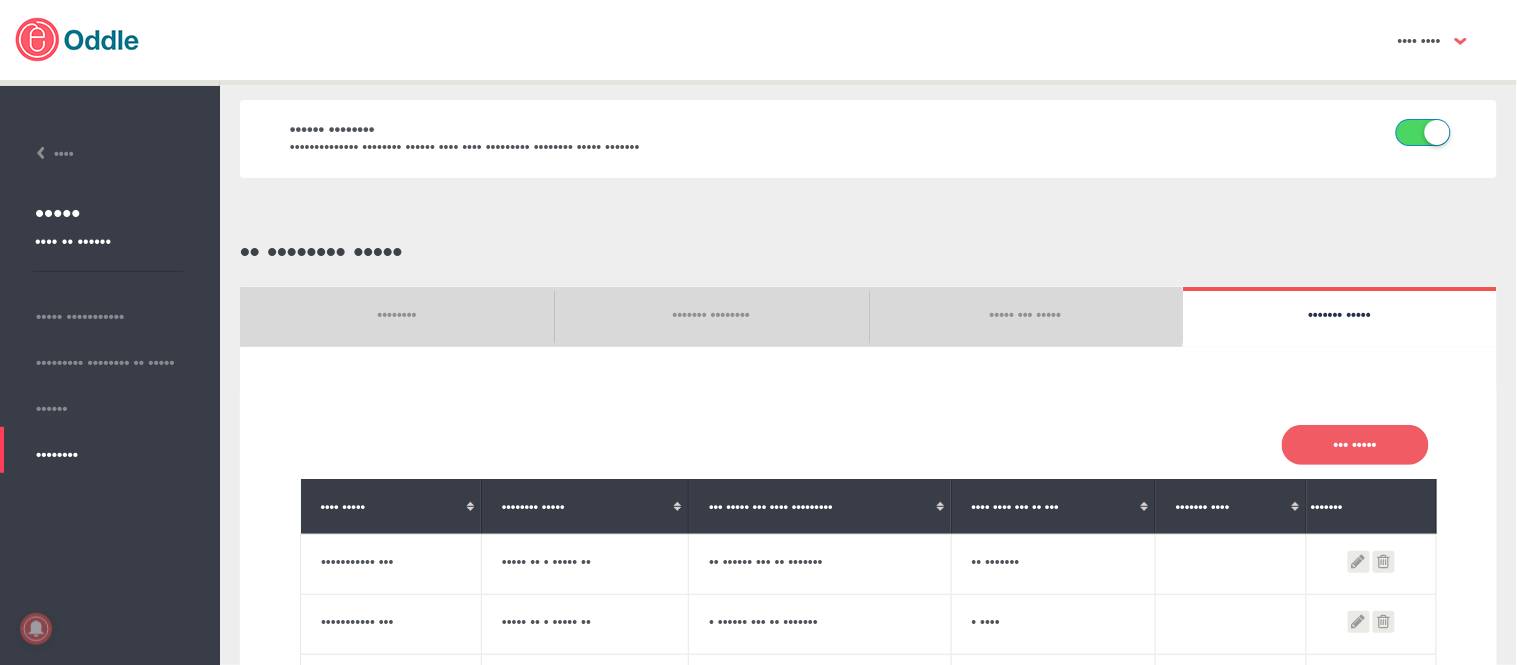 scroll, scrollTop: 333, scrollLeft: 0, axis: vertical 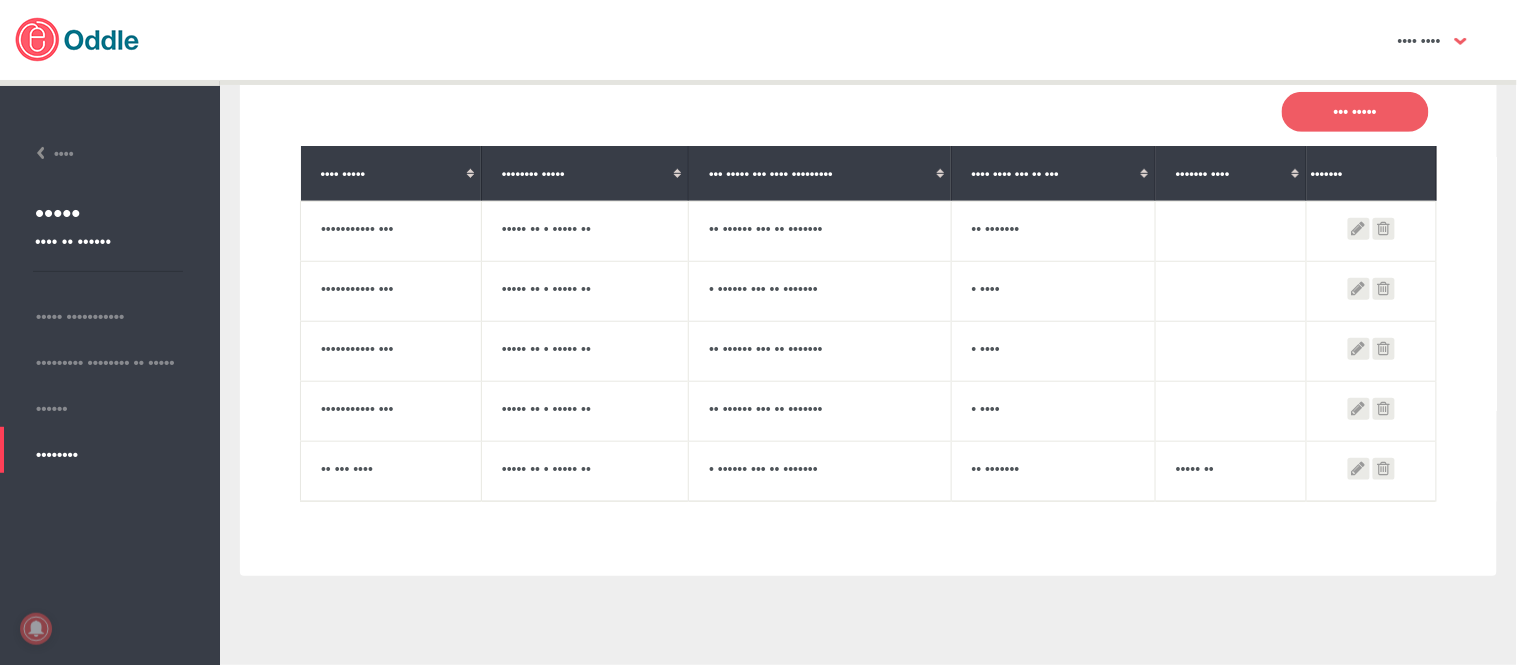 click at bounding box center [1384, 229] 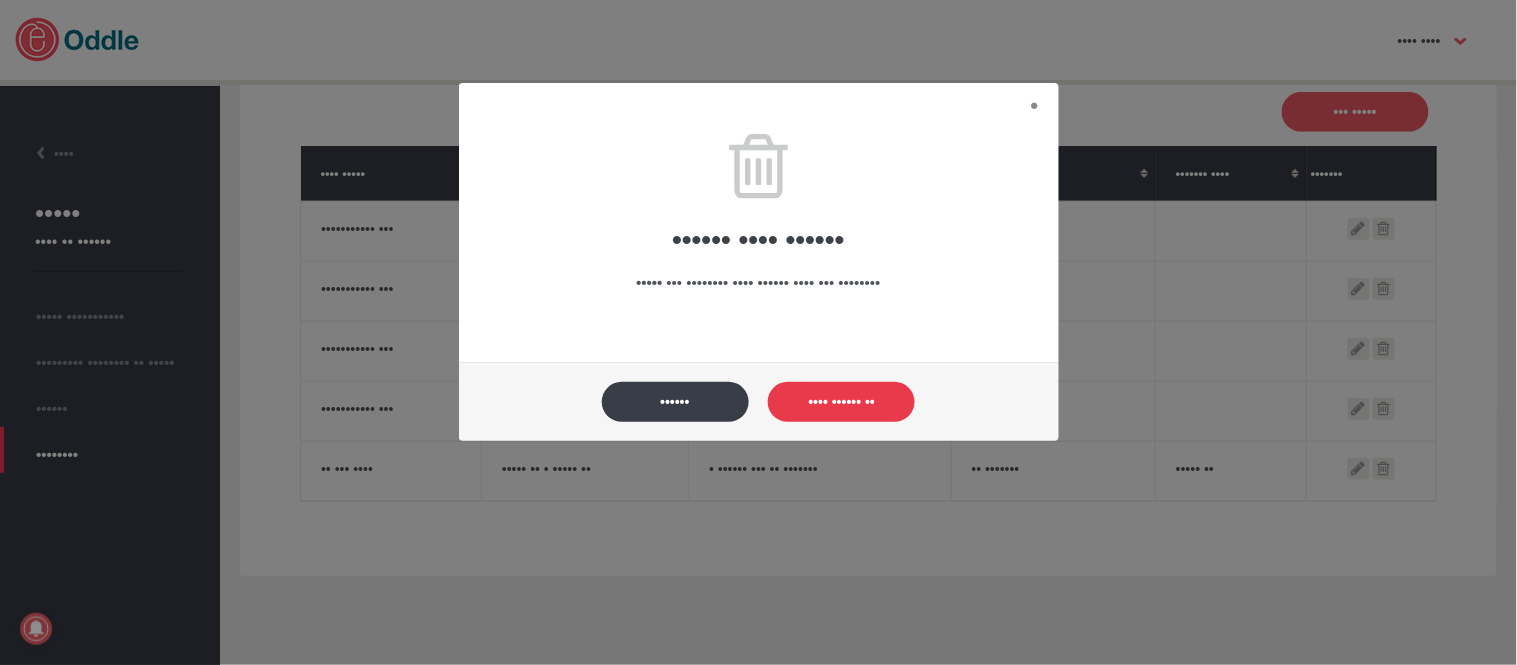 click on "•••• •••••• ••" at bounding box center (841, 402) 